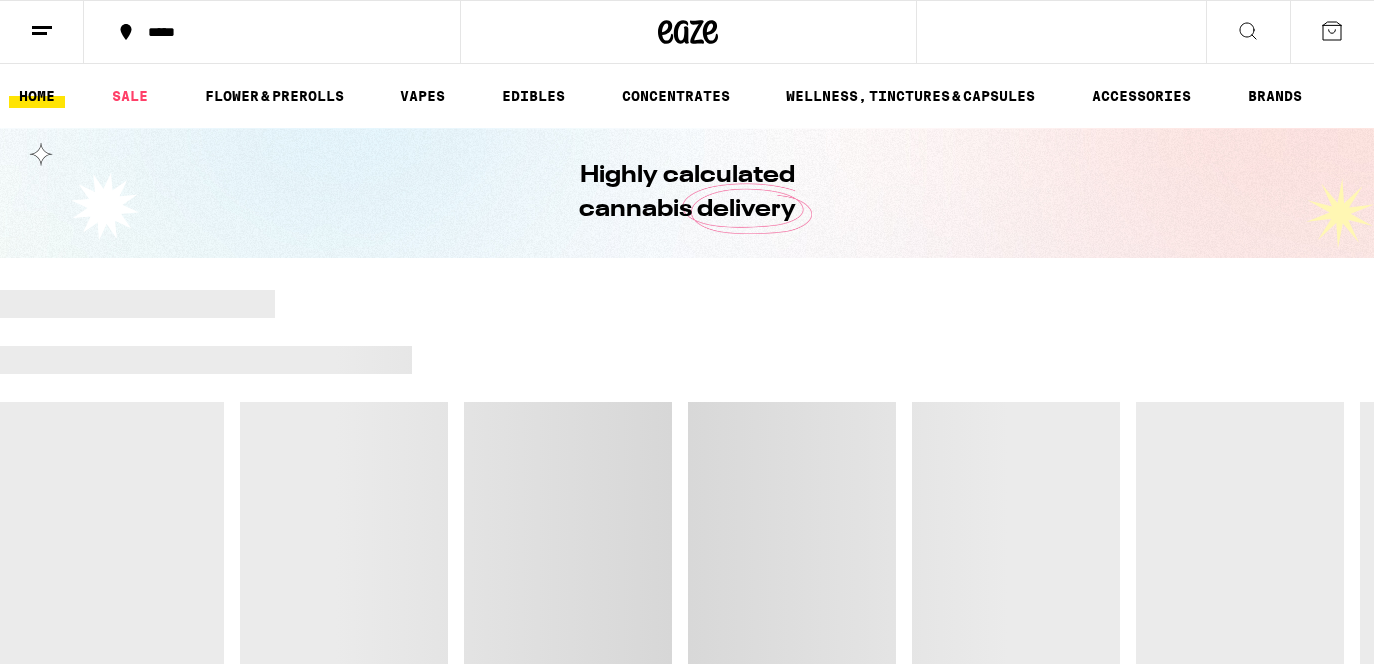 scroll, scrollTop: 0, scrollLeft: 0, axis: both 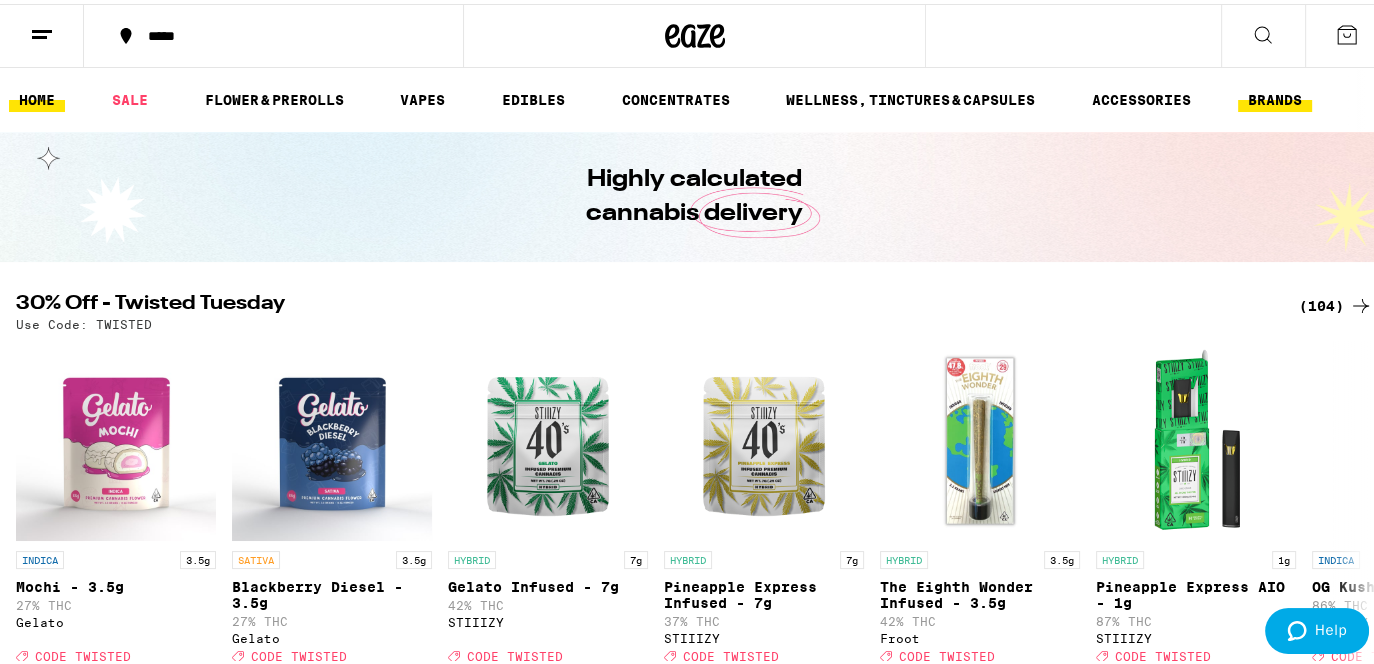 click on "BRANDS" at bounding box center (1275, 96) 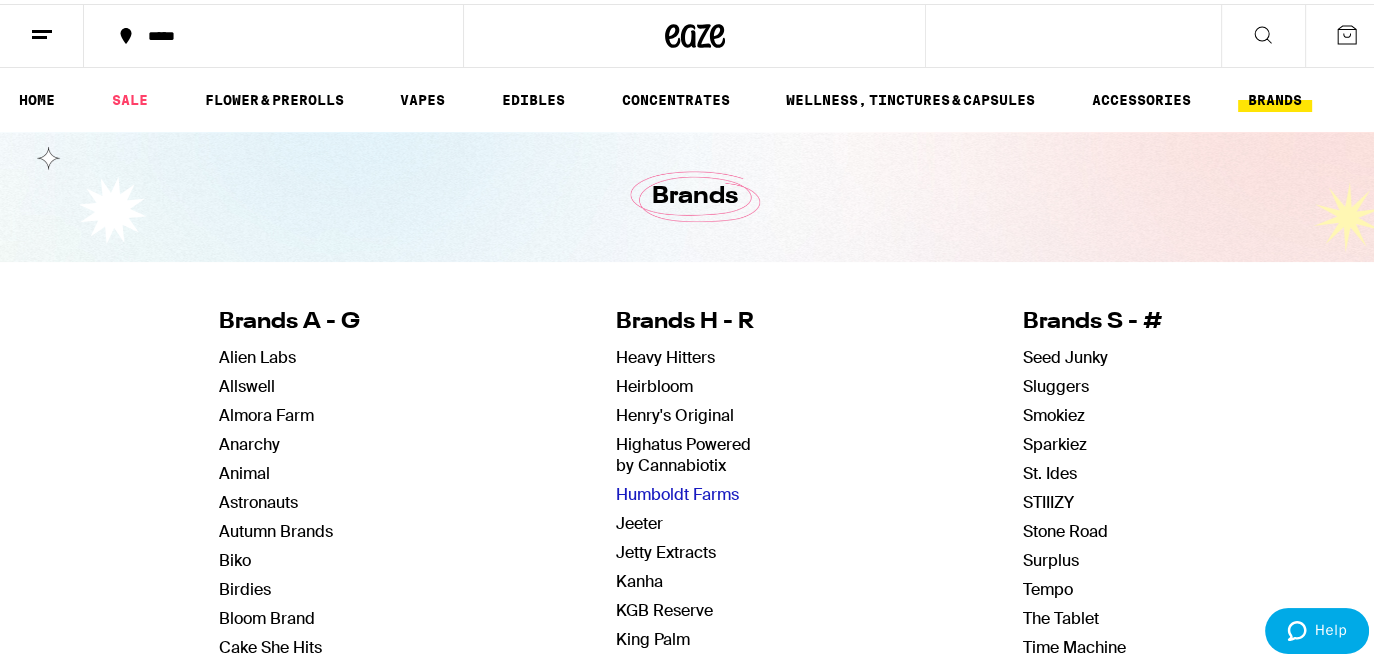 click on "Humboldt Farms" at bounding box center (677, 490) 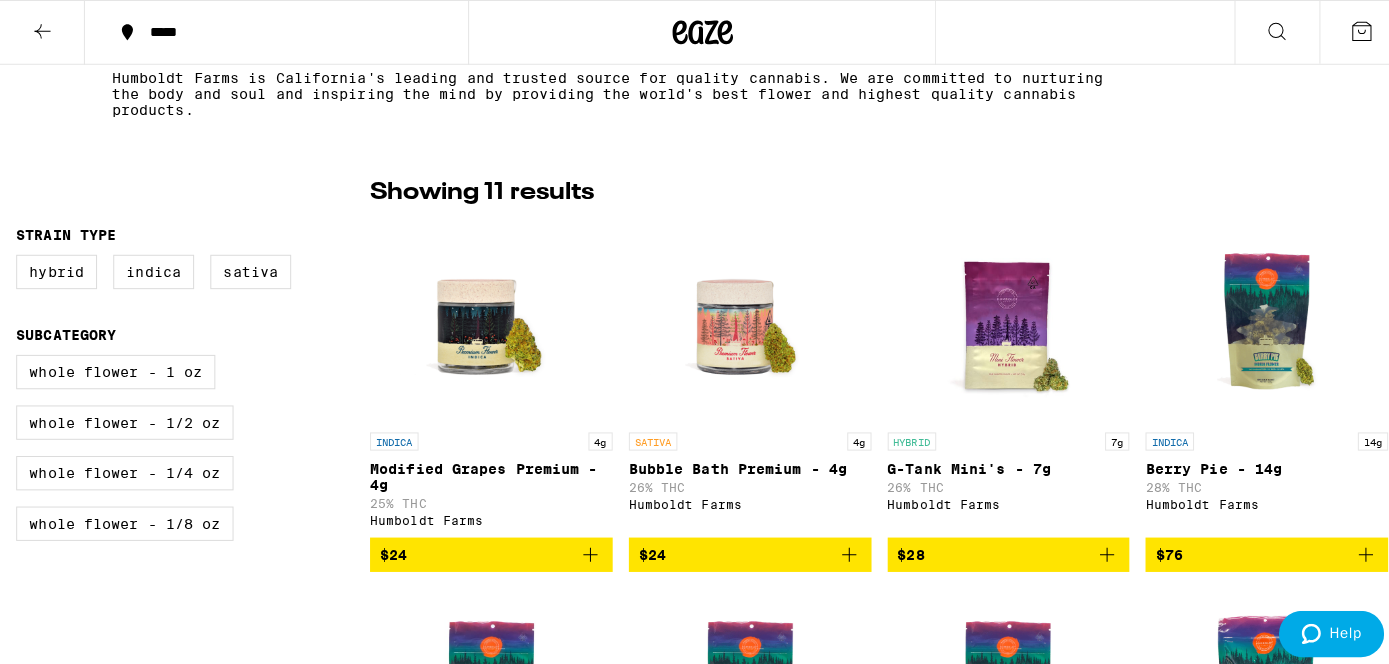 scroll, scrollTop: 400, scrollLeft: 0, axis: vertical 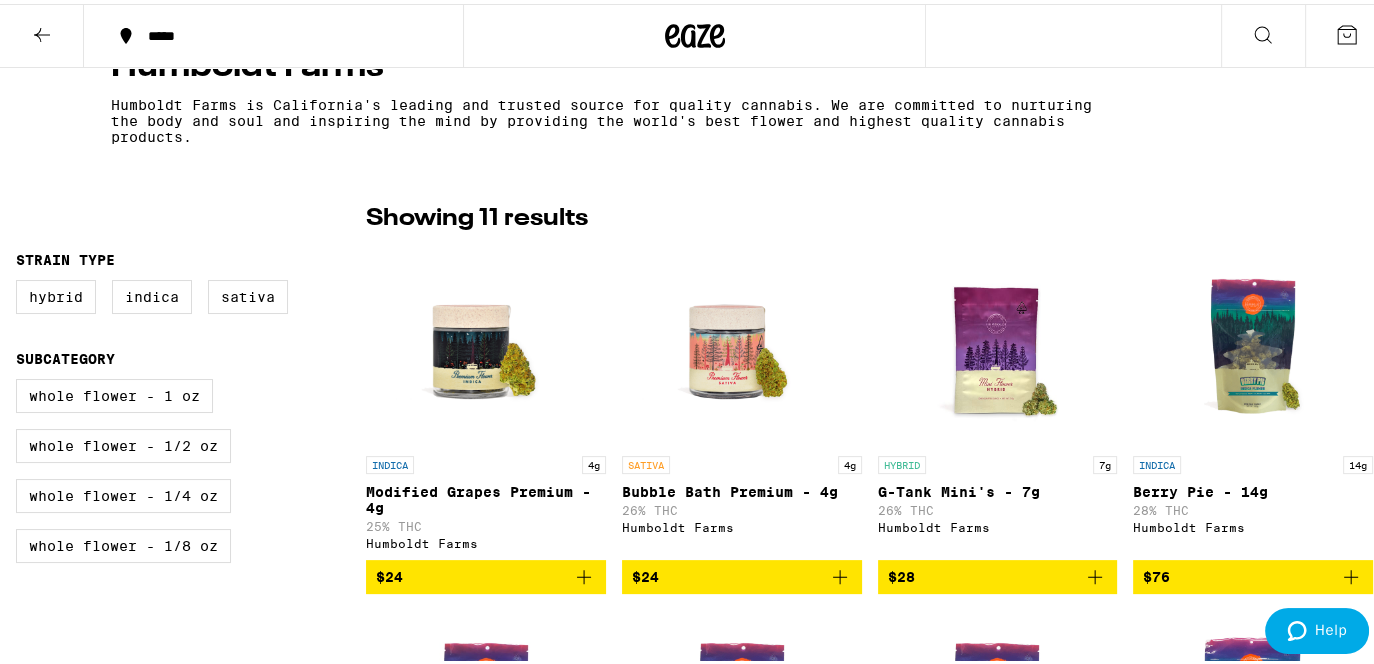 click at bounding box center [997, 342] 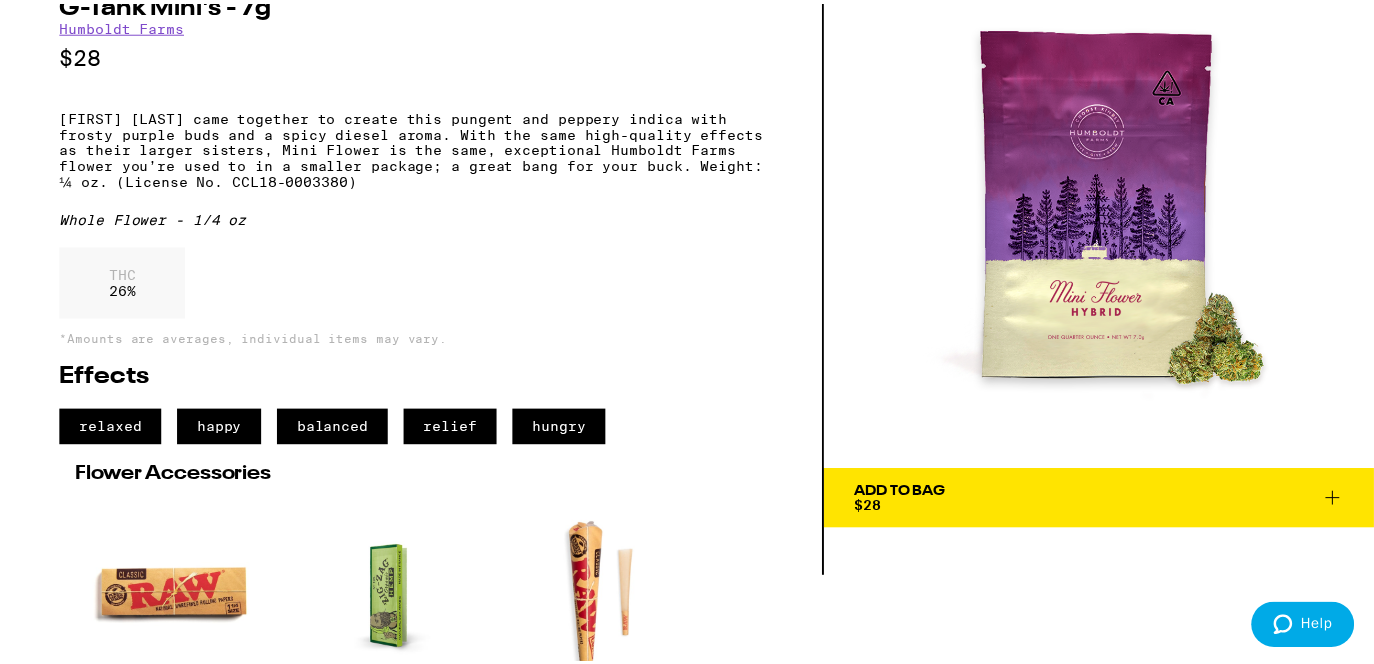scroll, scrollTop: 0, scrollLeft: 0, axis: both 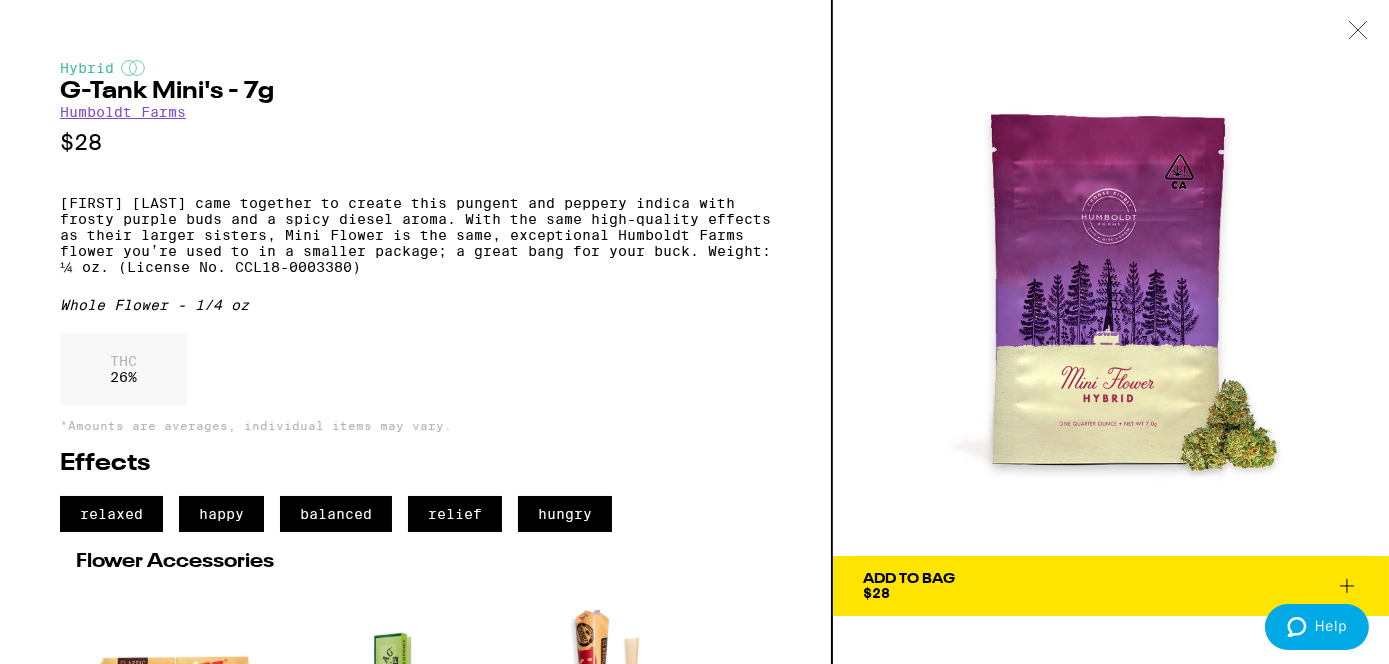 click on "Add To Bag $28" at bounding box center [1111, 586] 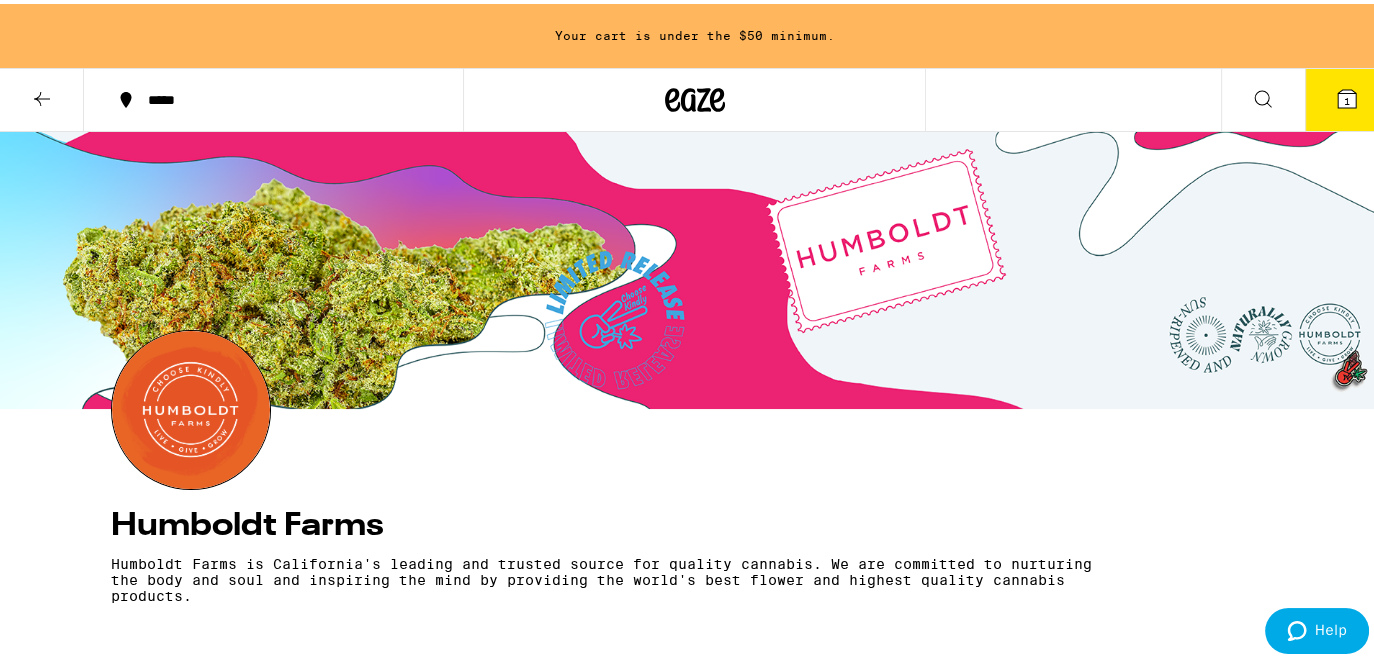scroll, scrollTop: 0, scrollLeft: 0, axis: both 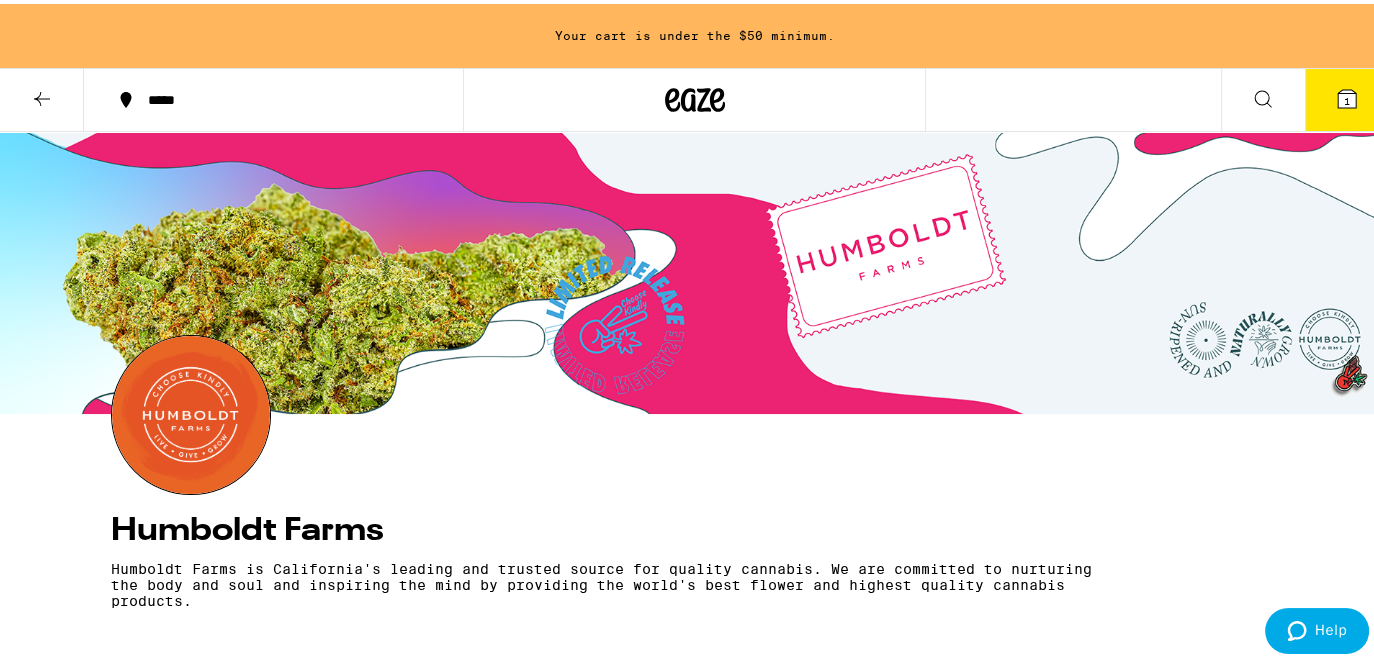 click 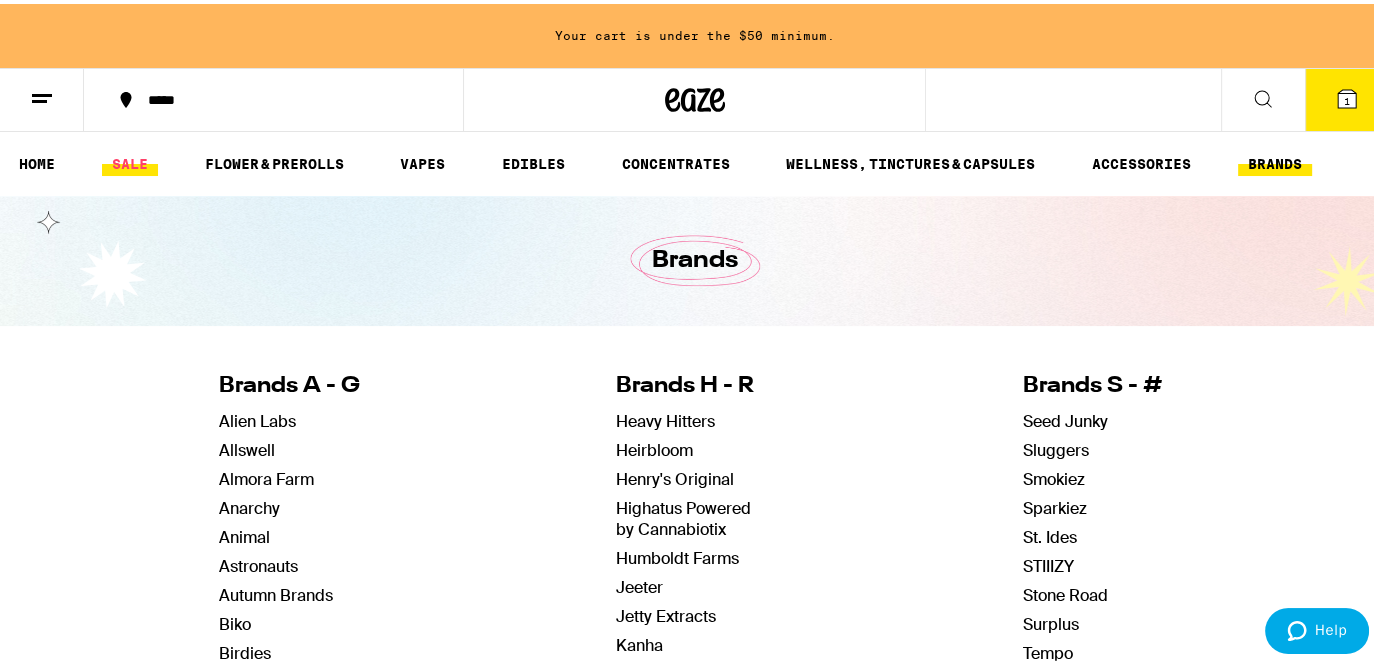 click on "SALE" at bounding box center [130, 160] 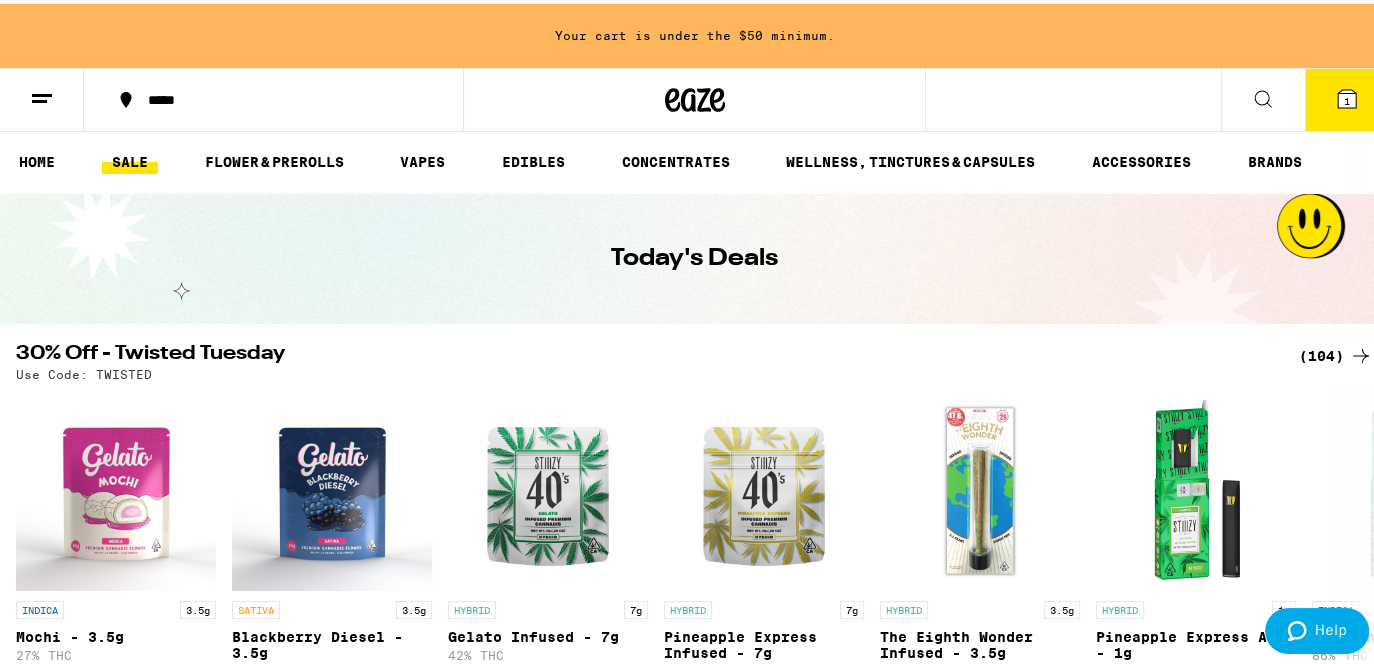 scroll, scrollTop: 0, scrollLeft: 0, axis: both 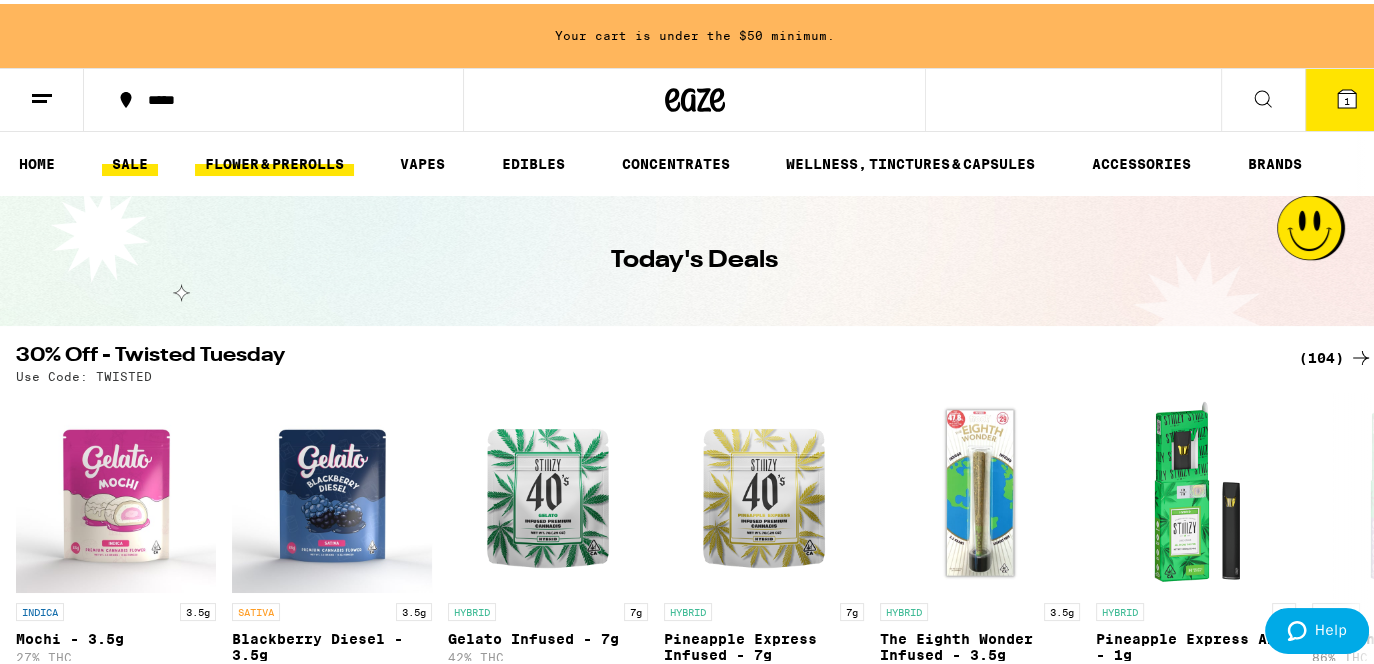 click on "FLOWER & PREROLLS" at bounding box center (274, 160) 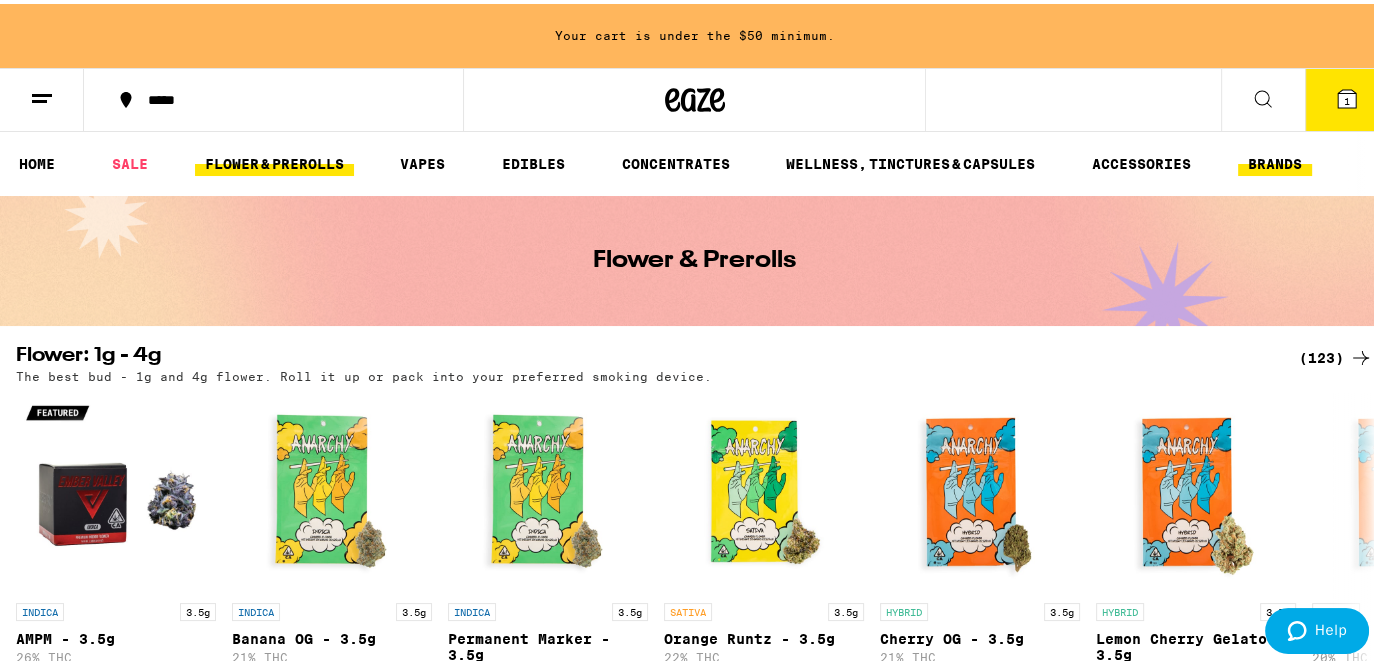 click on "BRANDS" at bounding box center [1275, 160] 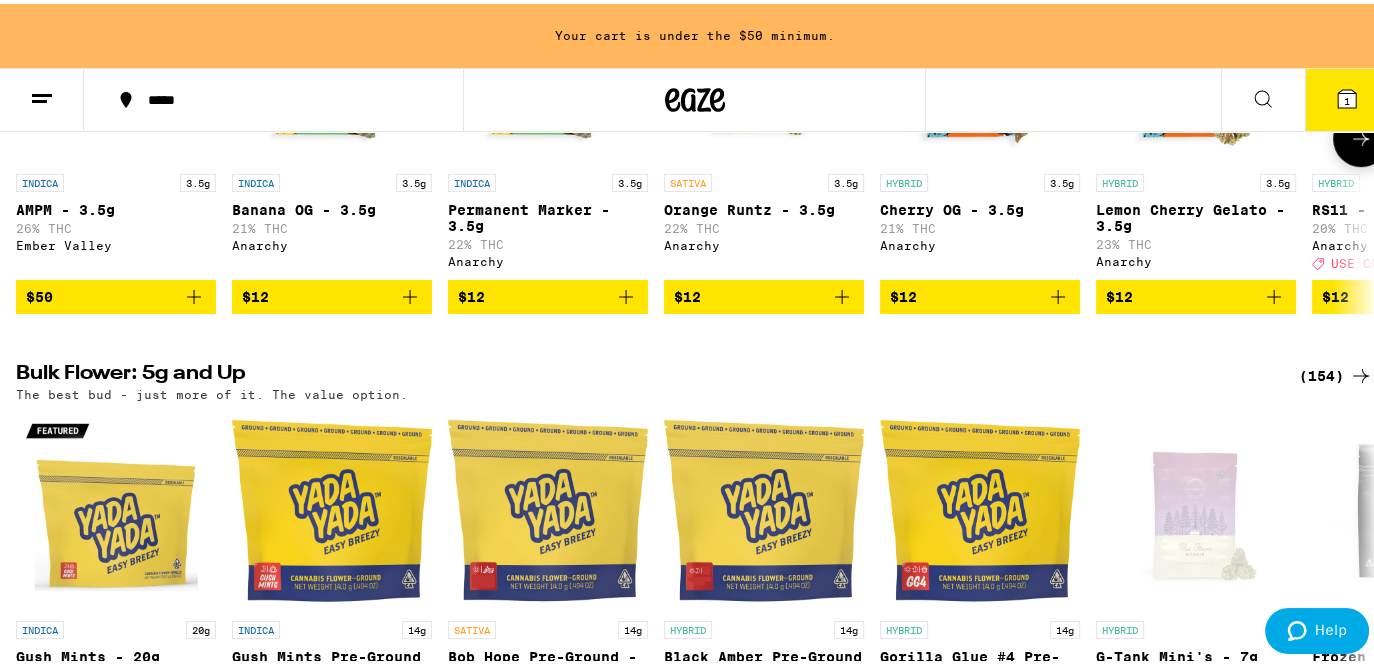 scroll, scrollTop: 473, scrollLeft: 0, axis: vertical 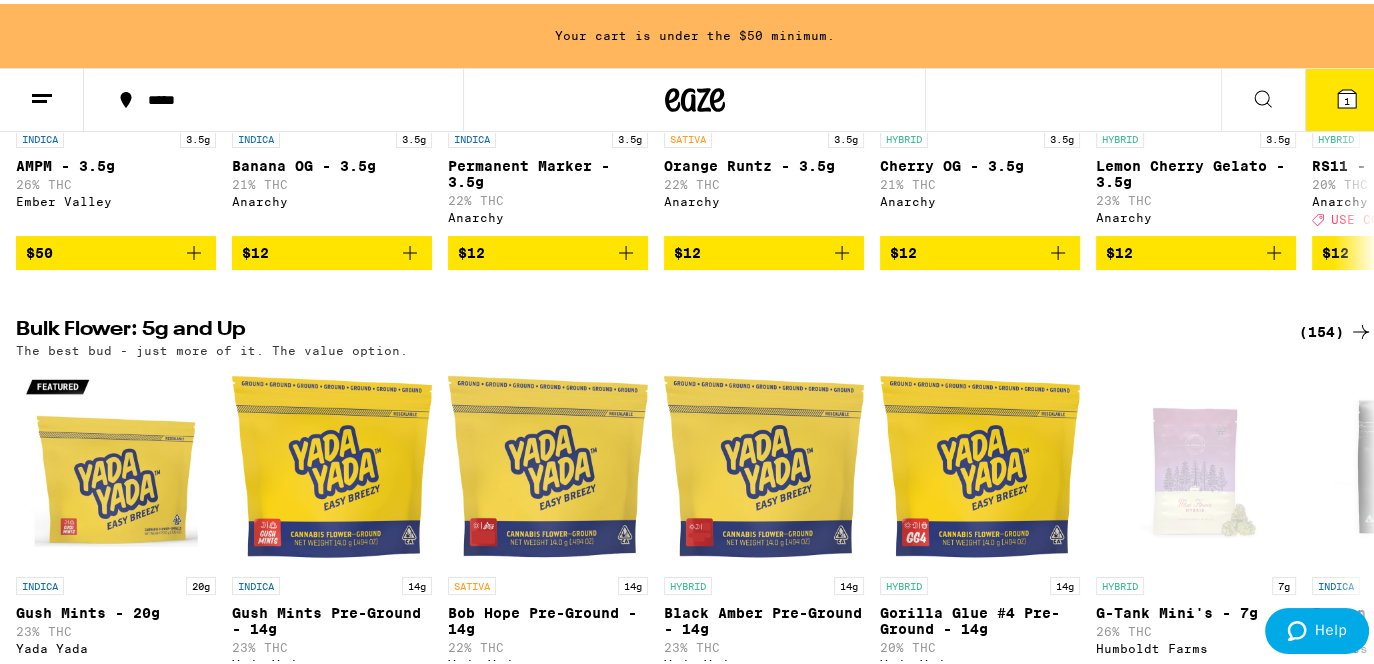 click on "(154)" at bounding box center [1336, 328] 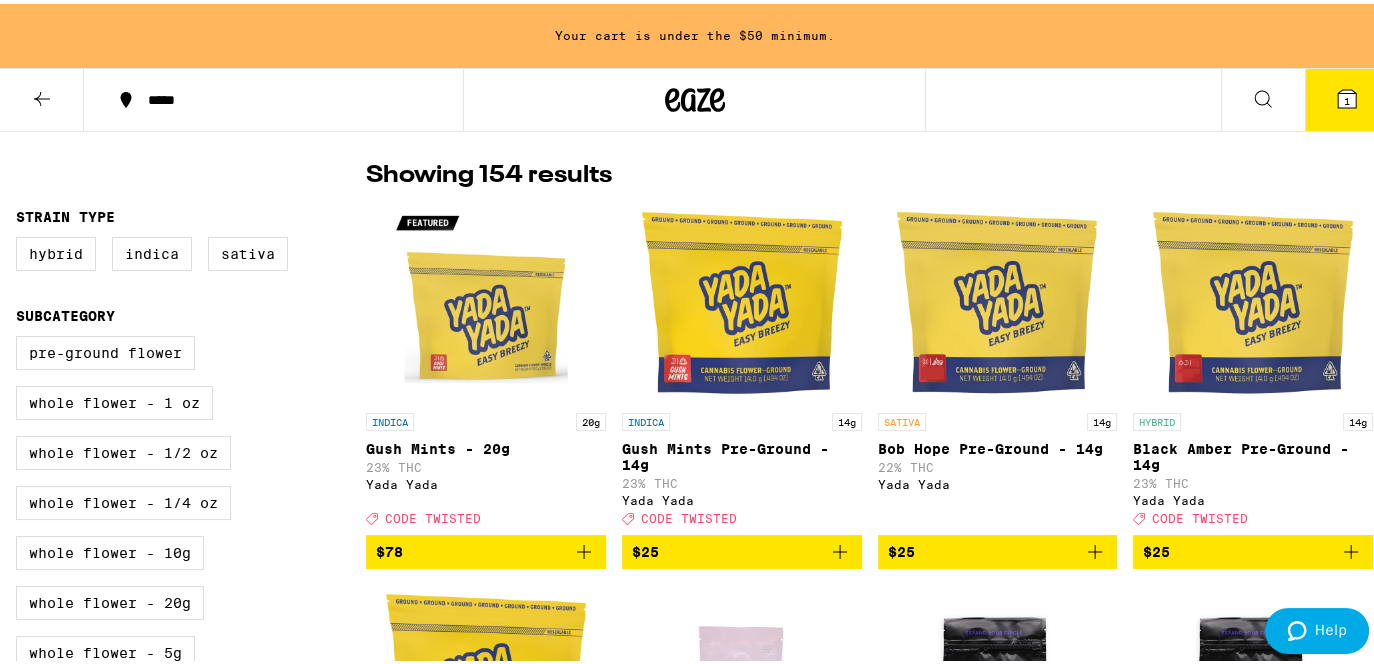 scroll, scrollTop: 200, scrollLeft: 0, axis: vertical 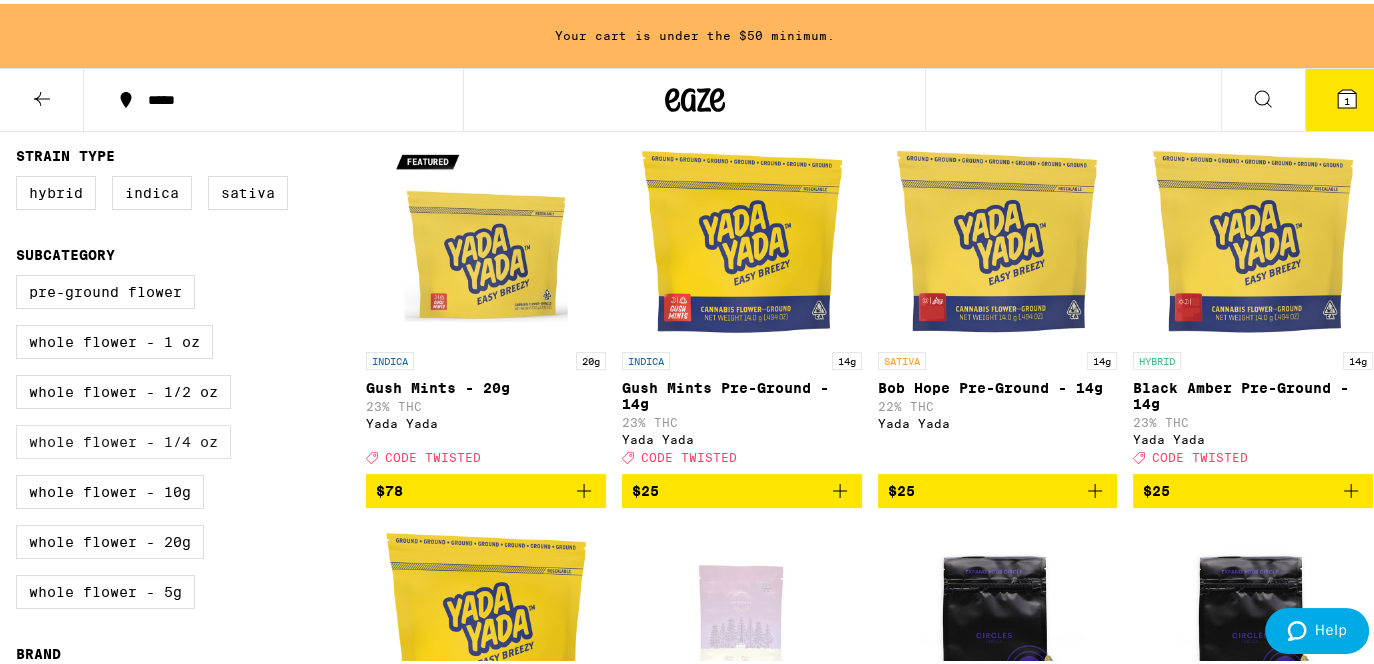 click on "Whole Flower - 1/4 oz" at bounding box center [123, 438] 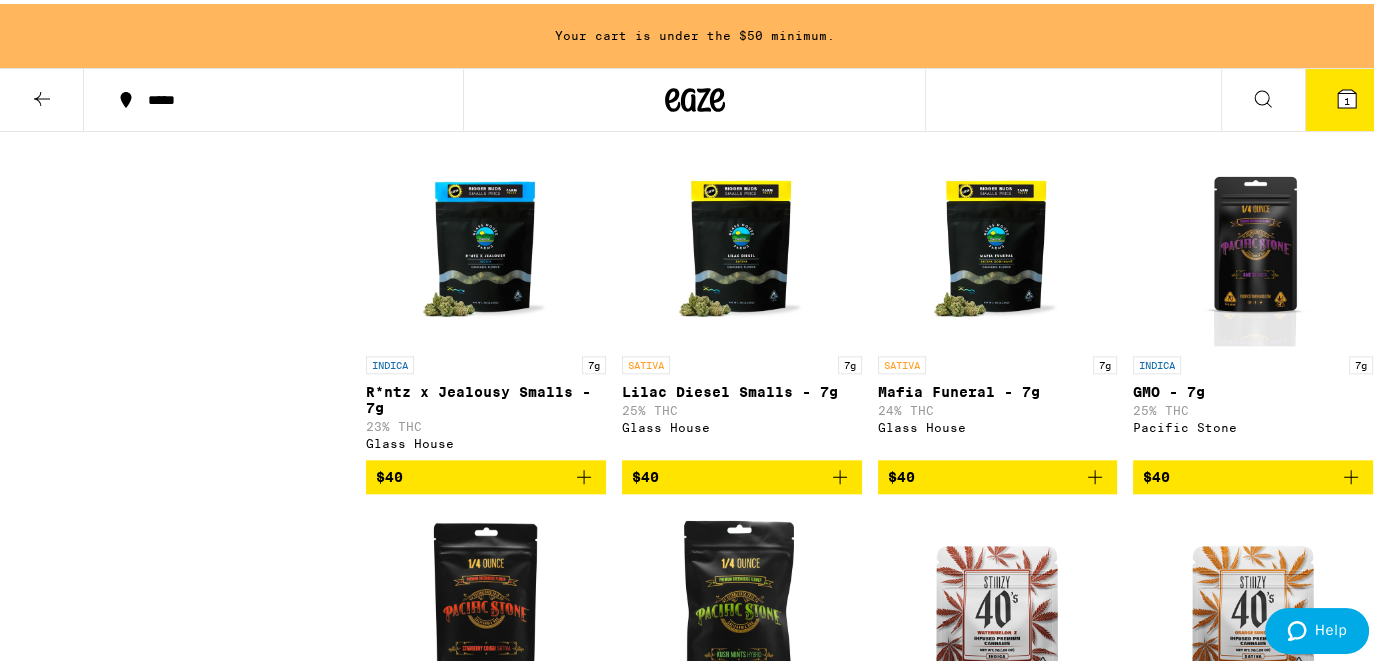 scroll, scrollTop: 2000, scrollLeft: 0, axis: vertical 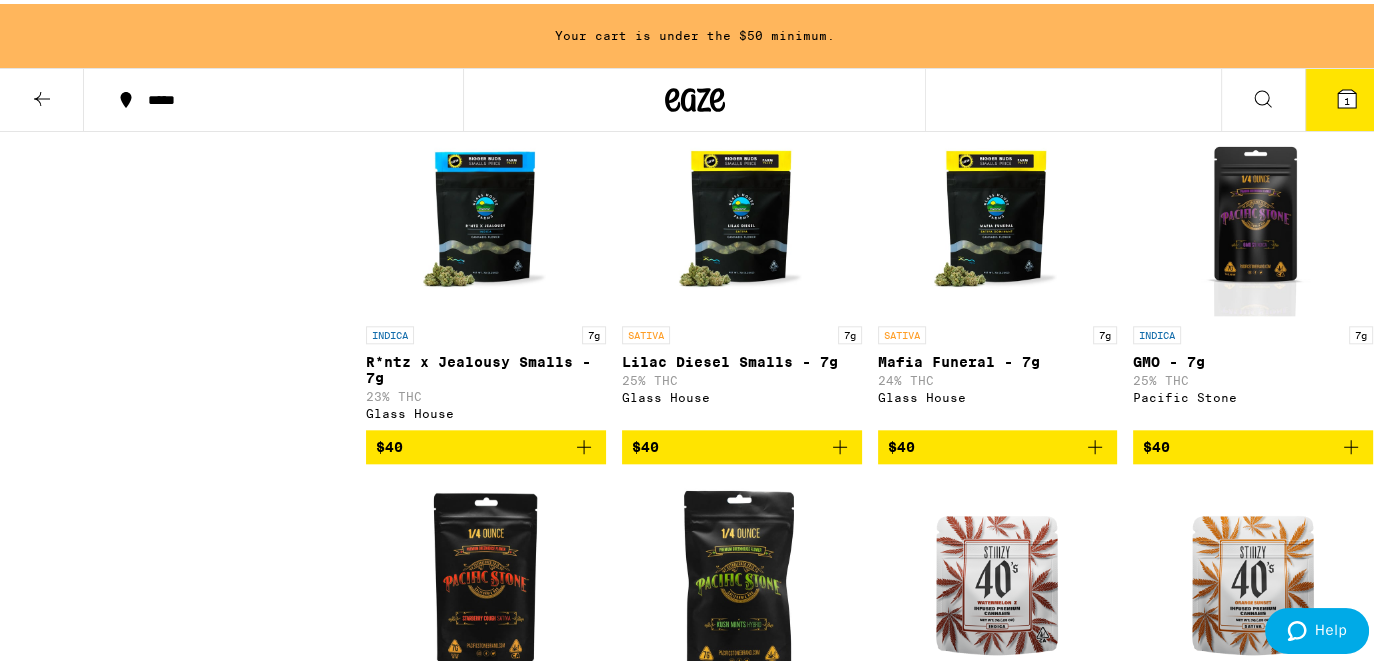 click on "1" at bounding box center (1347, 97) 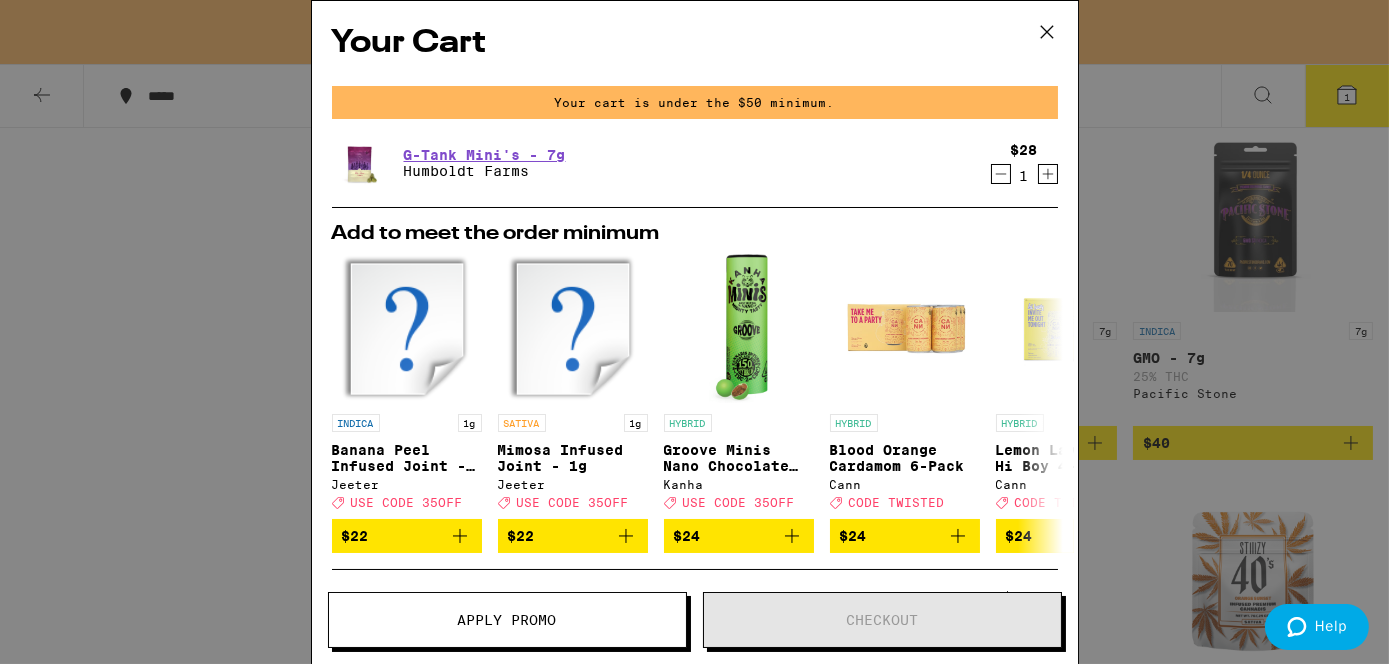 click 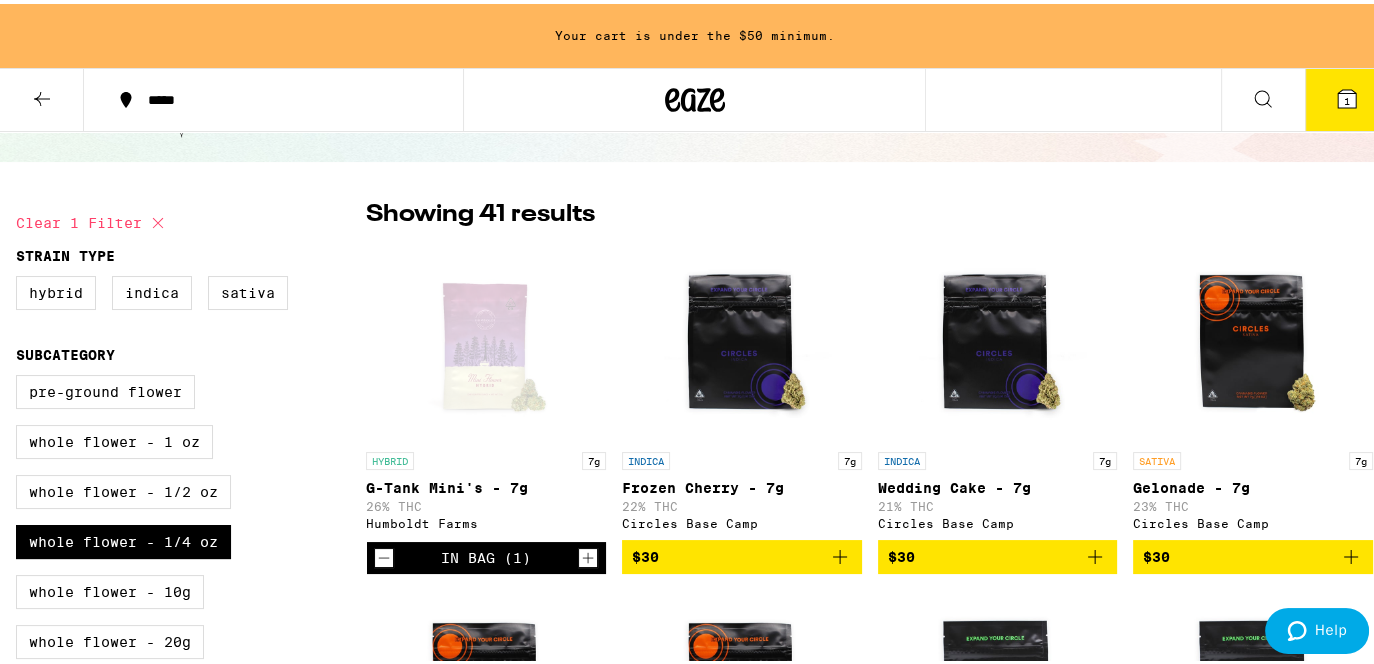 scroll, scrollTop: 0, scrollLeft: 0, axis: both 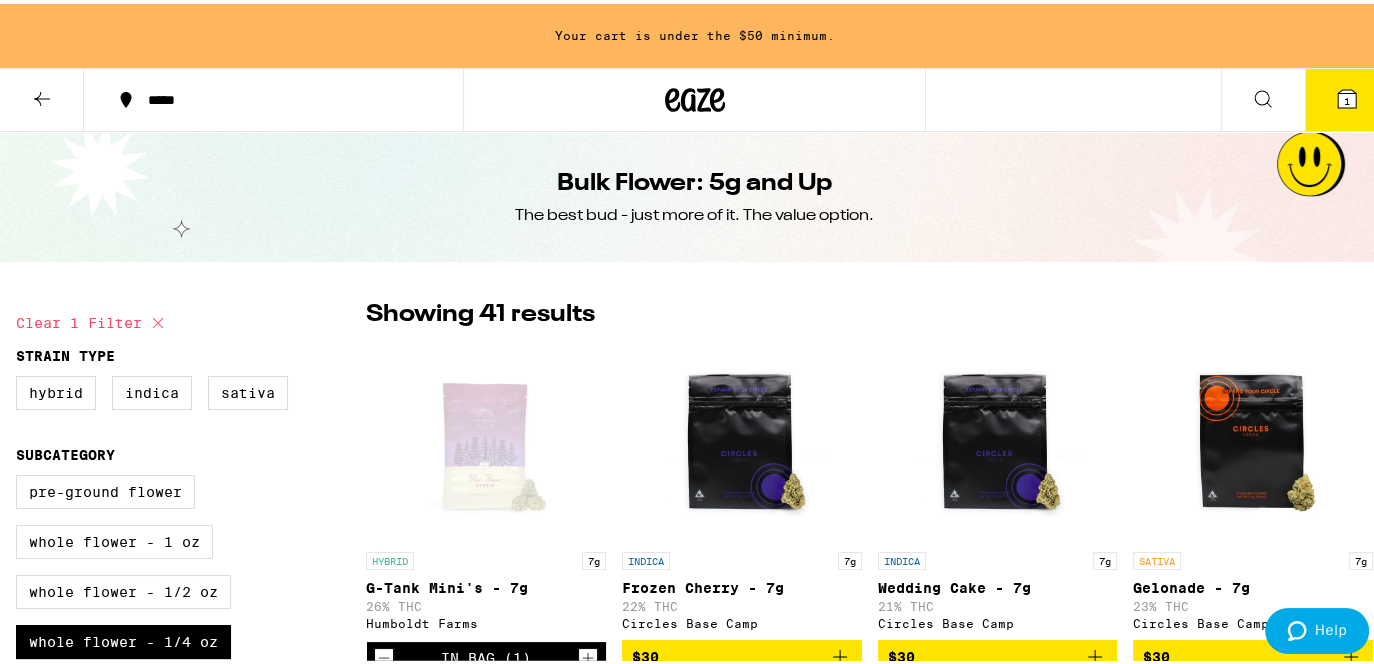 click 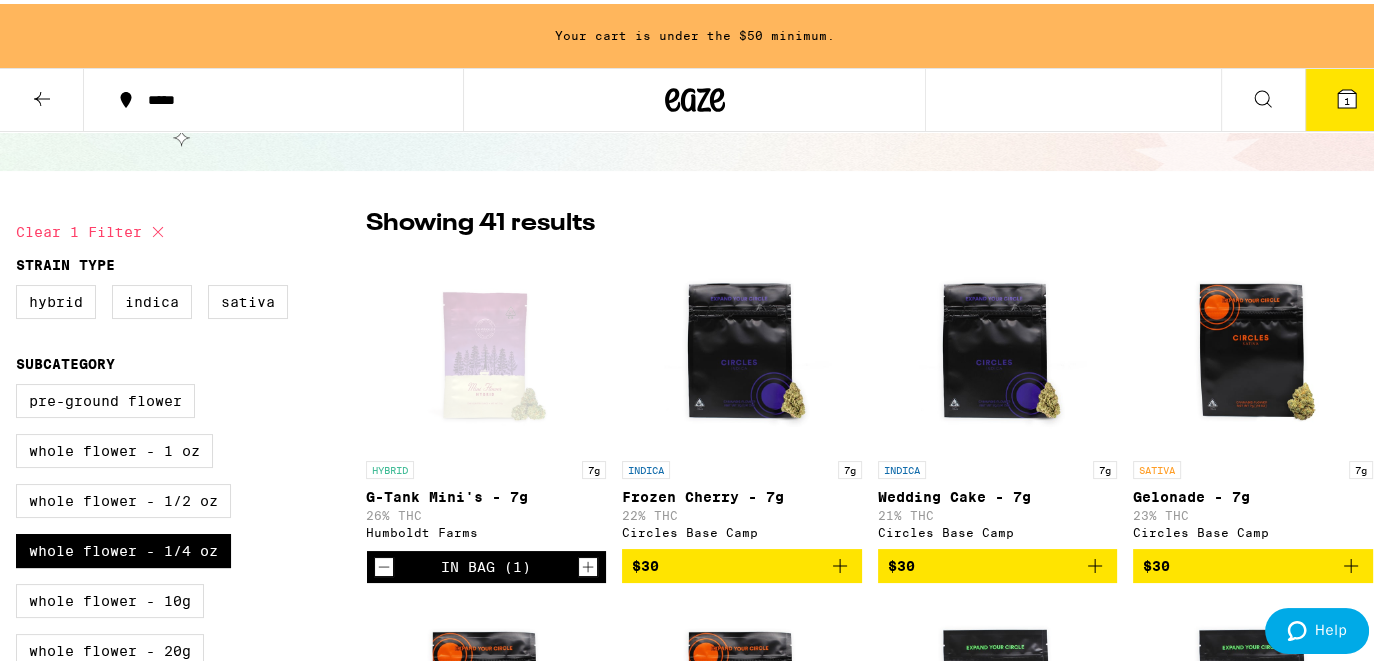 scroll, scrollTop: 0, scrollLeft: 0, axis: both 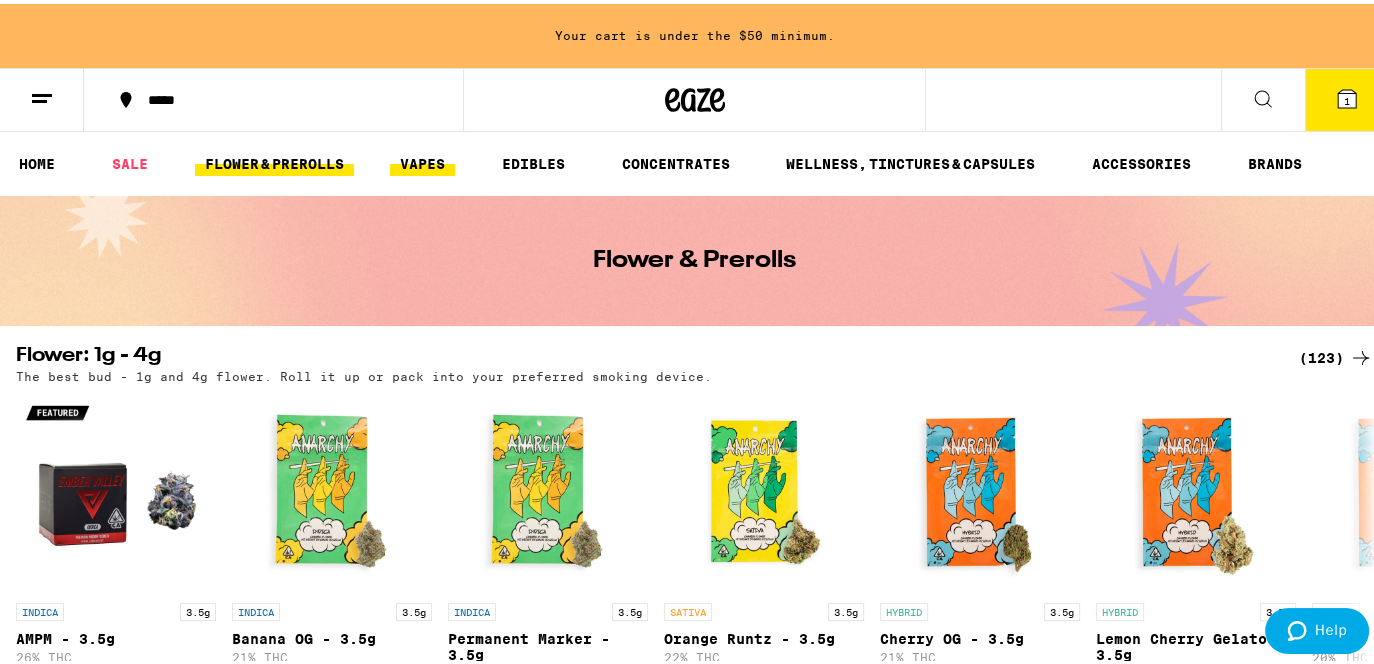 click on "VAPES" at bounding box center (422, 160) 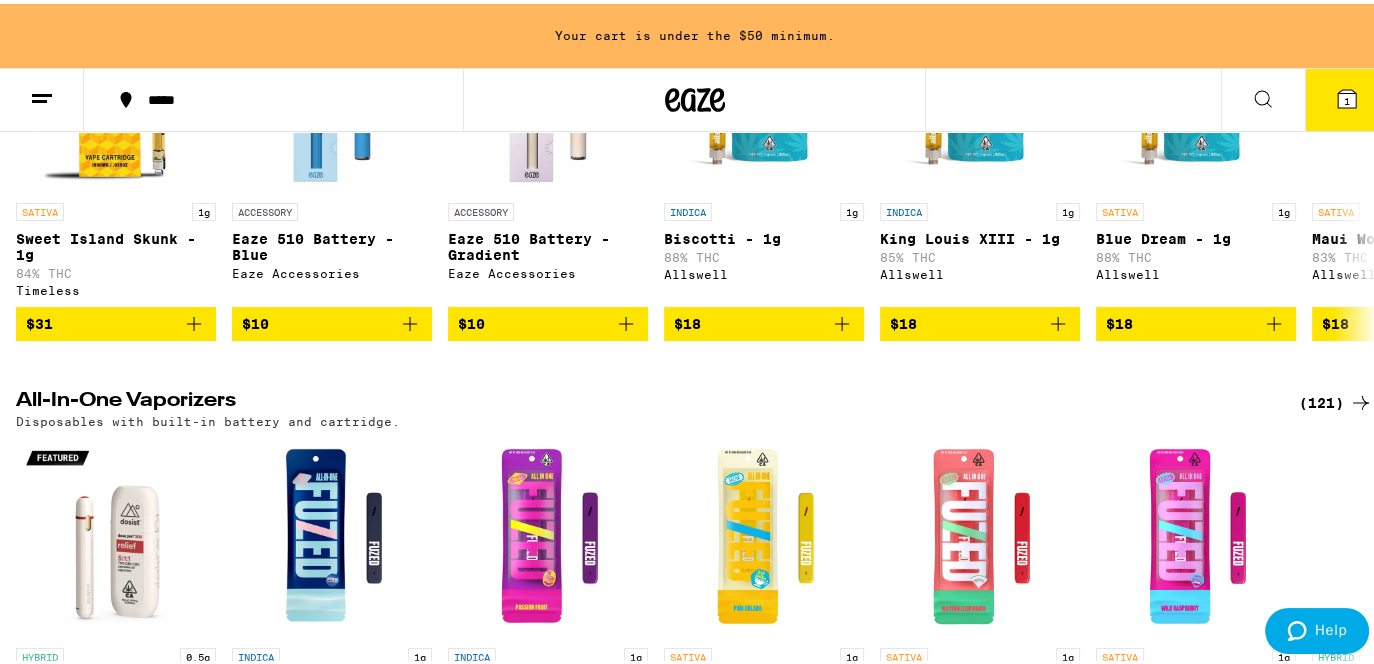 scroll, scrollTop: 500, scrollLeft: 0, axis: vertical 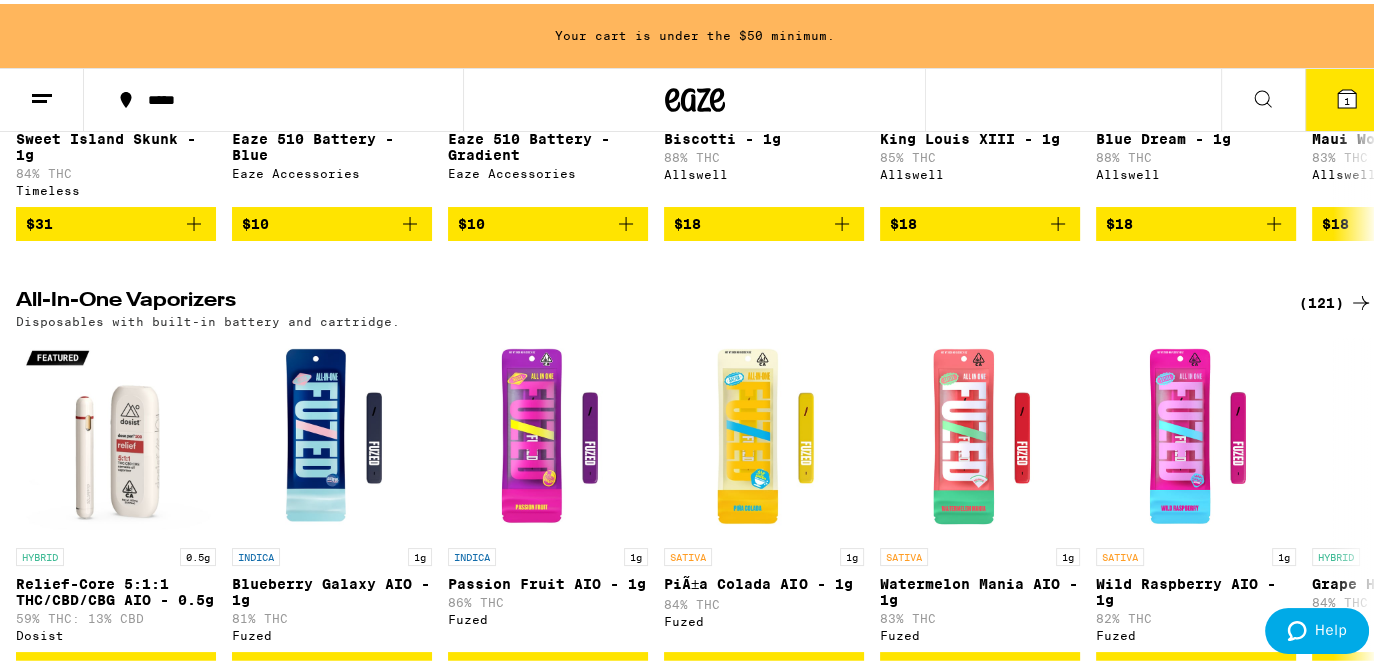 click on "(121)" at bounding box center (1336, 299) 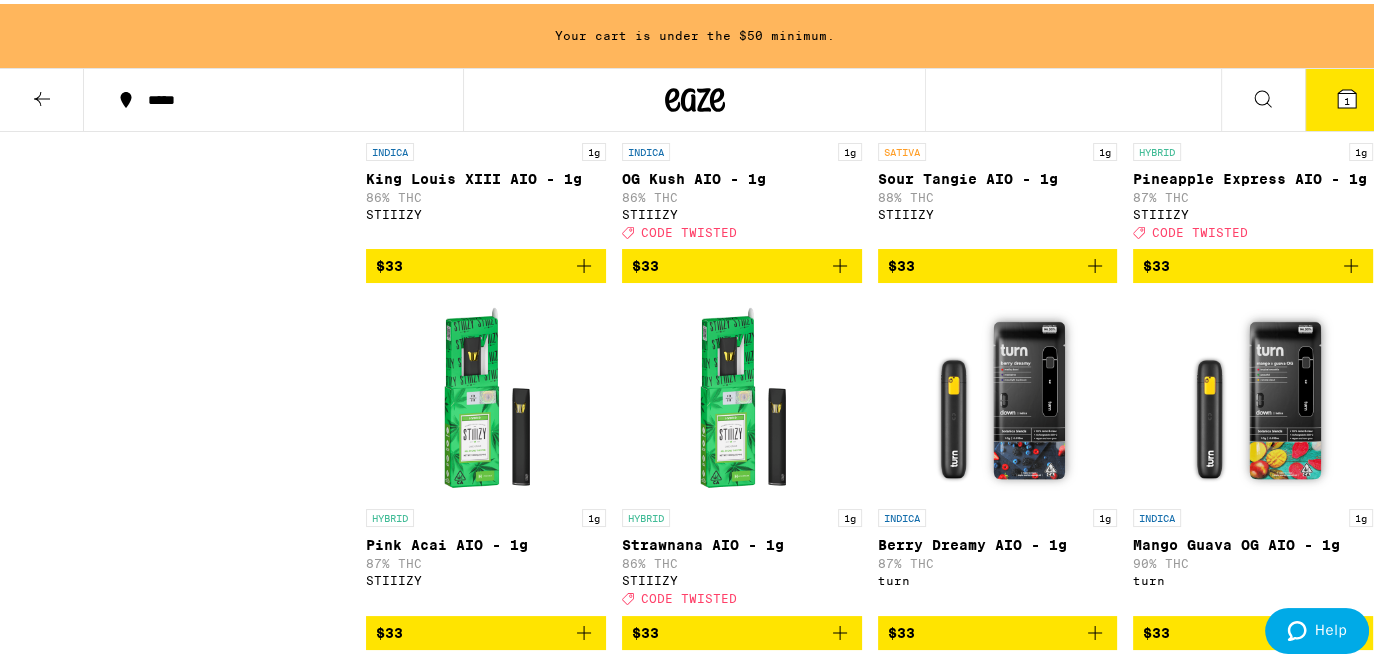 scroll, scrollTop: 6500, scrollLeft: 0, axis: vertical 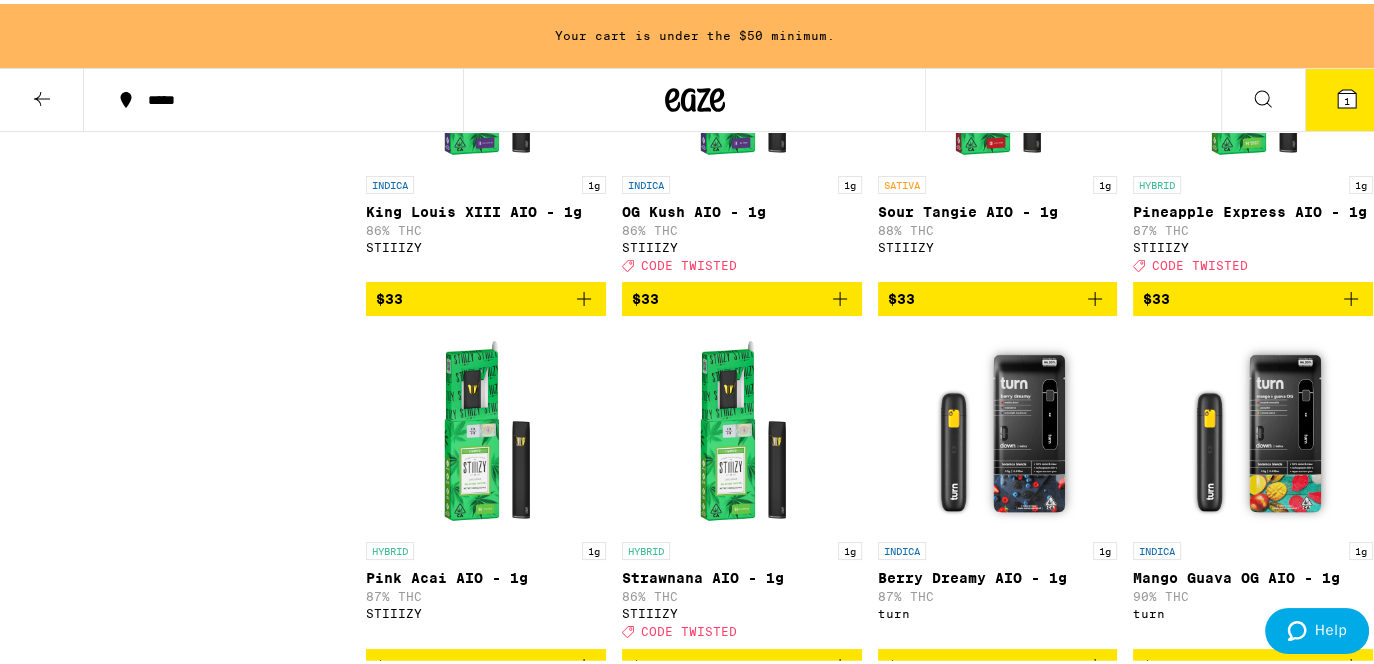 click on "$33" at bounding box center [742, 295] 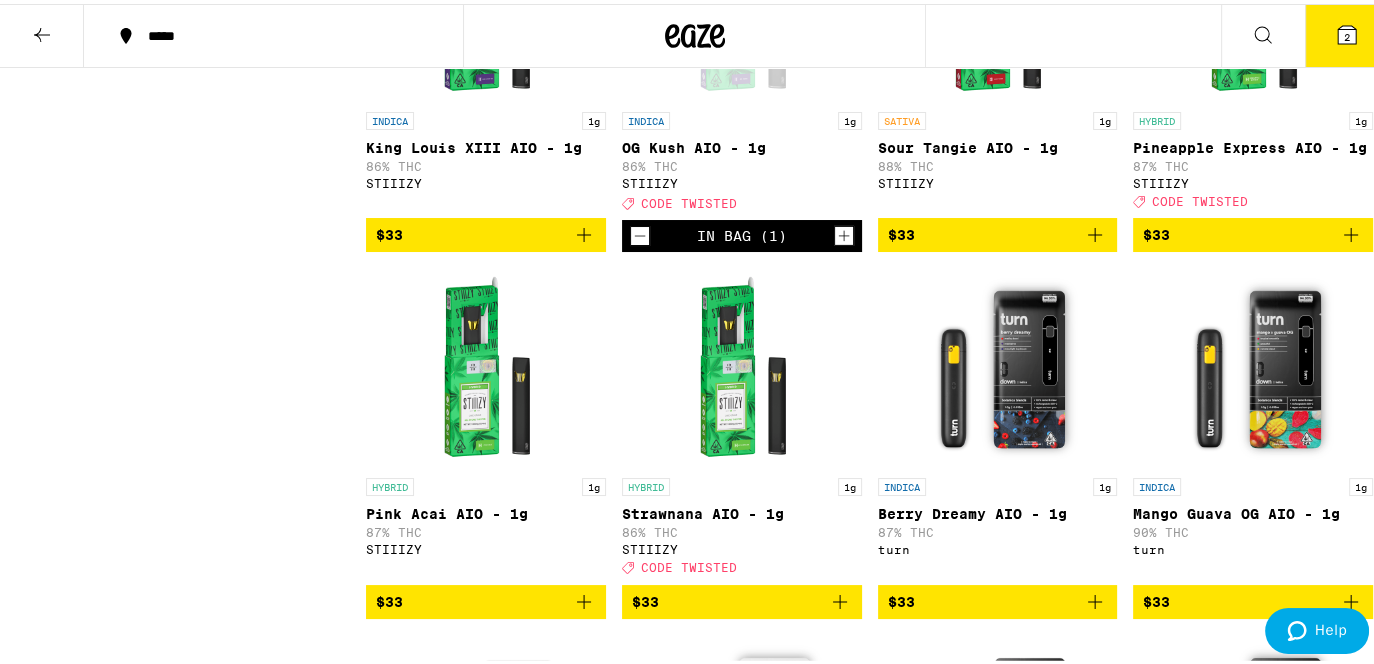 scroll, scrollTop: 6436, scrollLeft: 0, axis: vertical 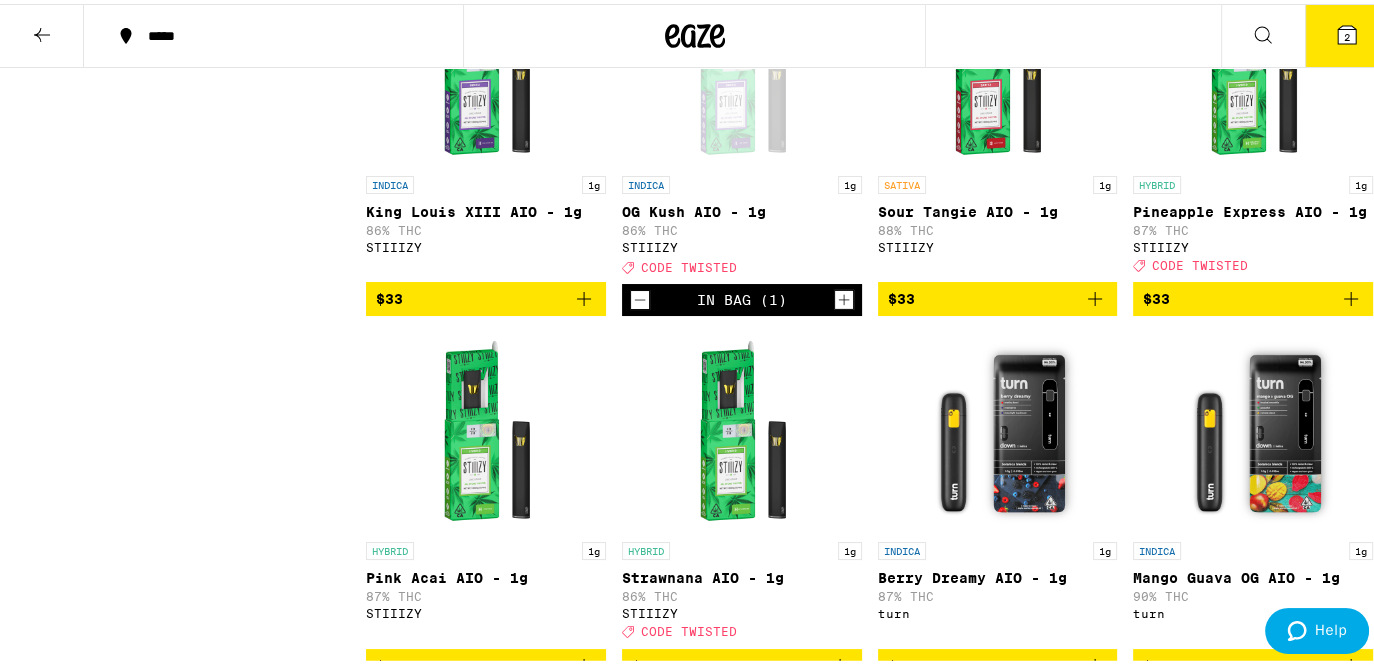 click on "$33" at bounding box center (1253, 295) 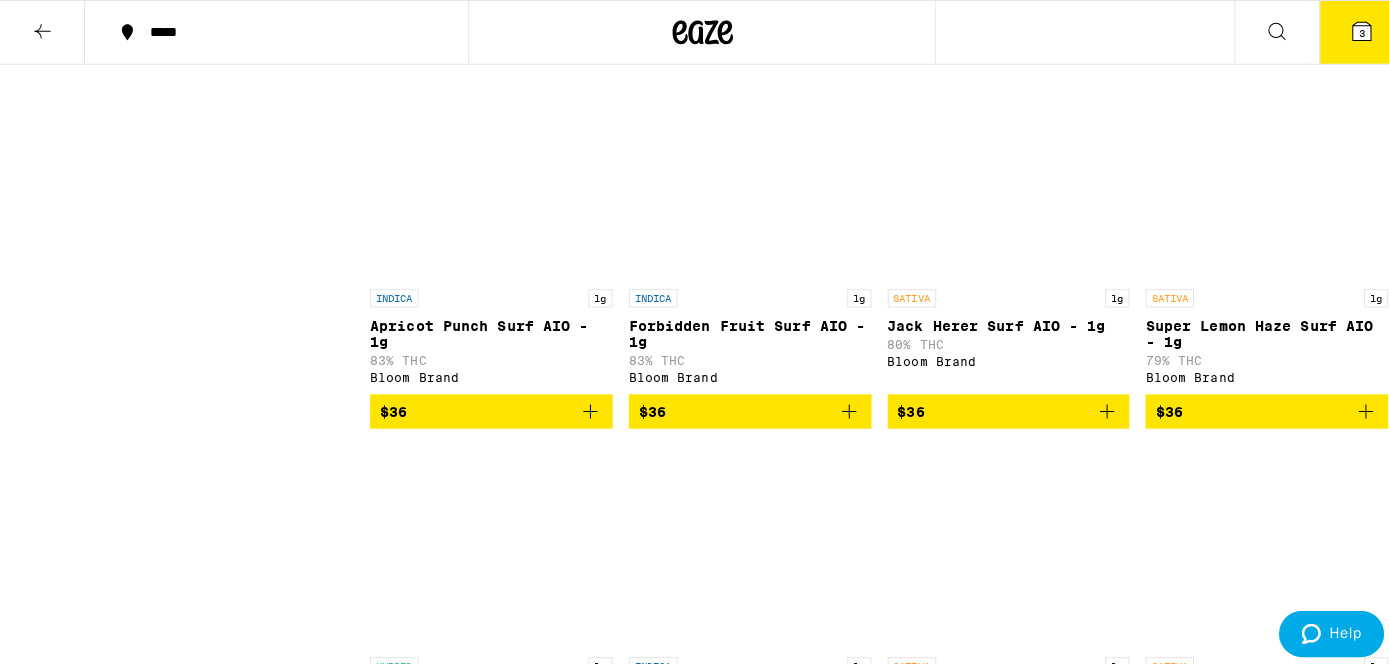 scroll, scrollTop: 8036, scrollLeft: 0, axis: vertical 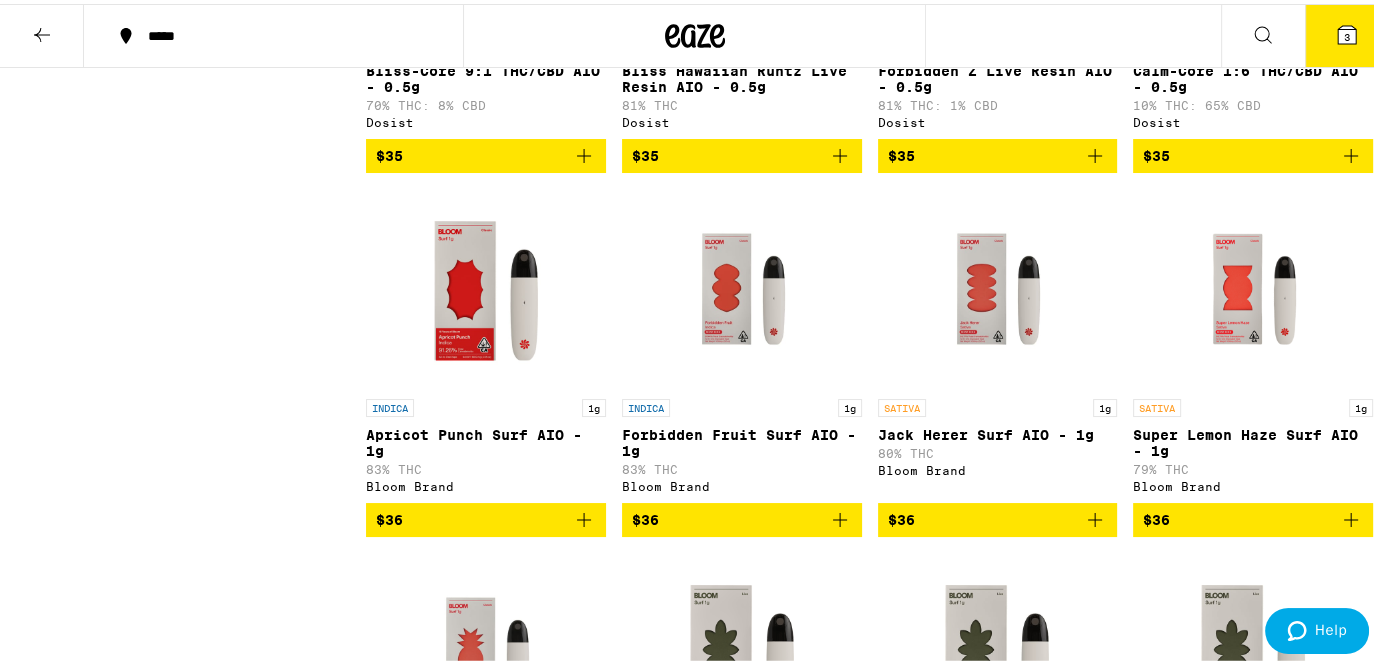 click on "3" at bounding box center (1347, 33) 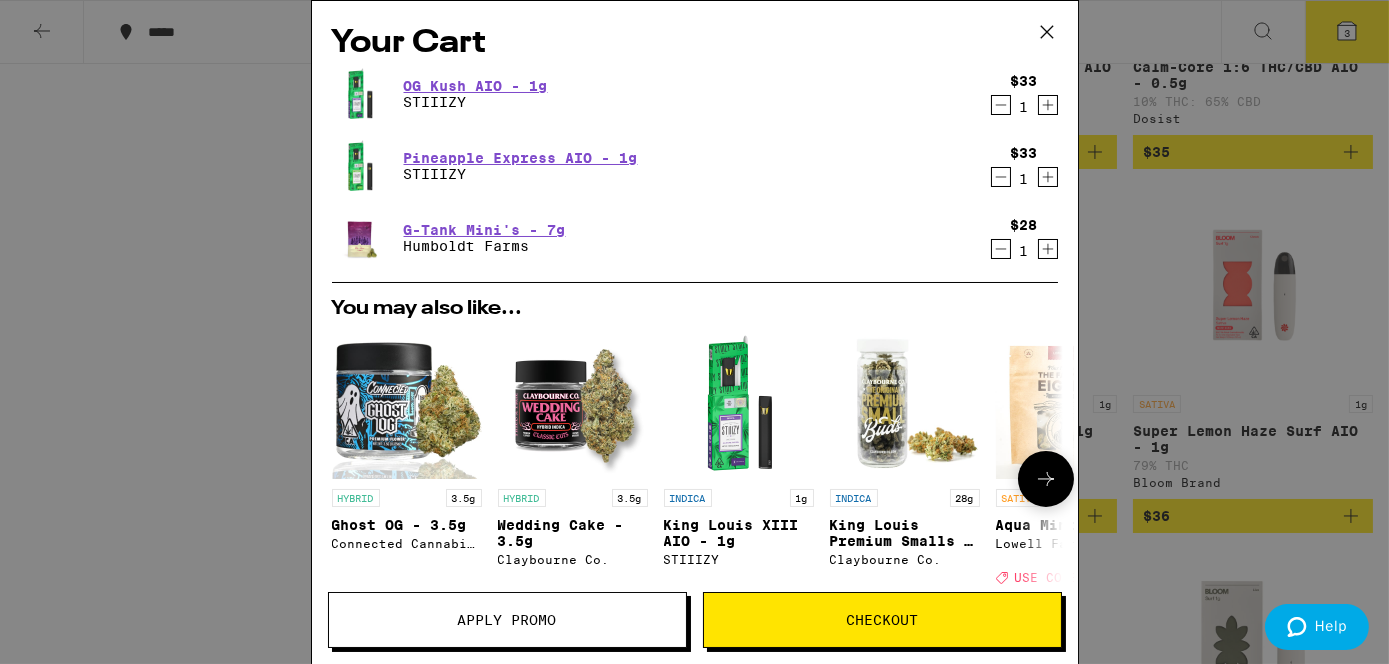 click 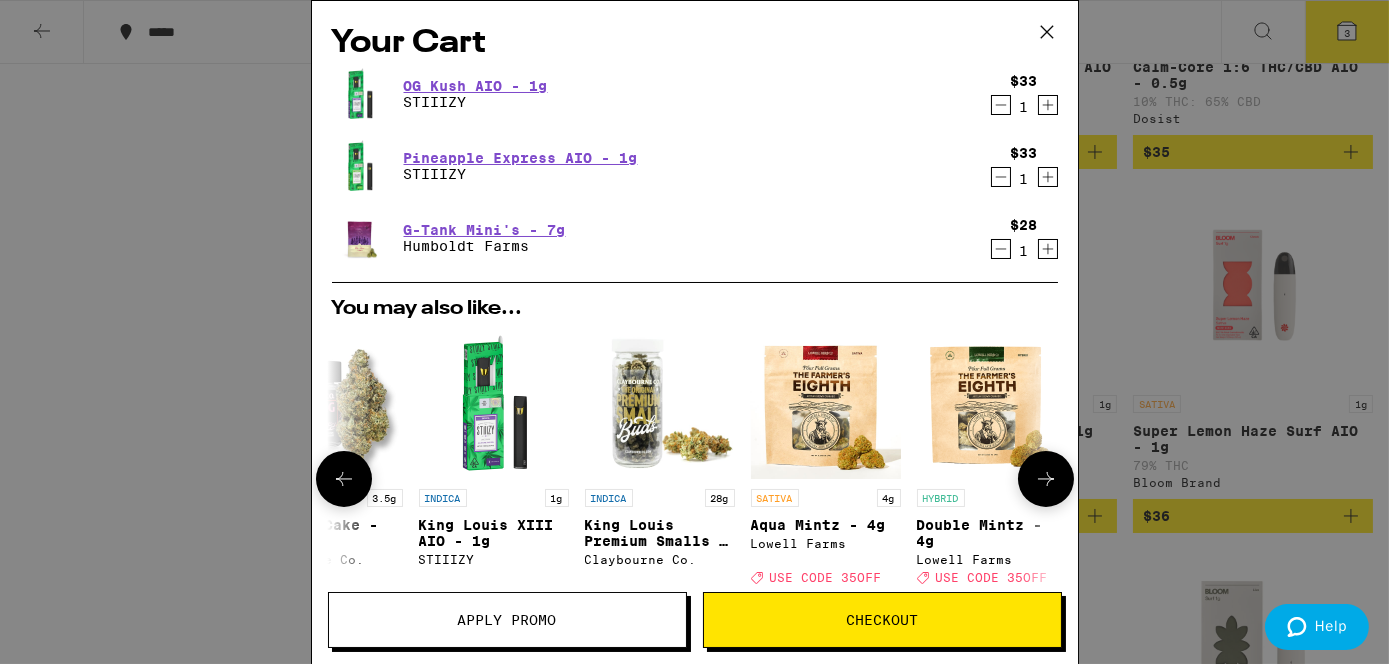 scroll, scrollTop: 0, scrollLeft: 493, axis: horizontal 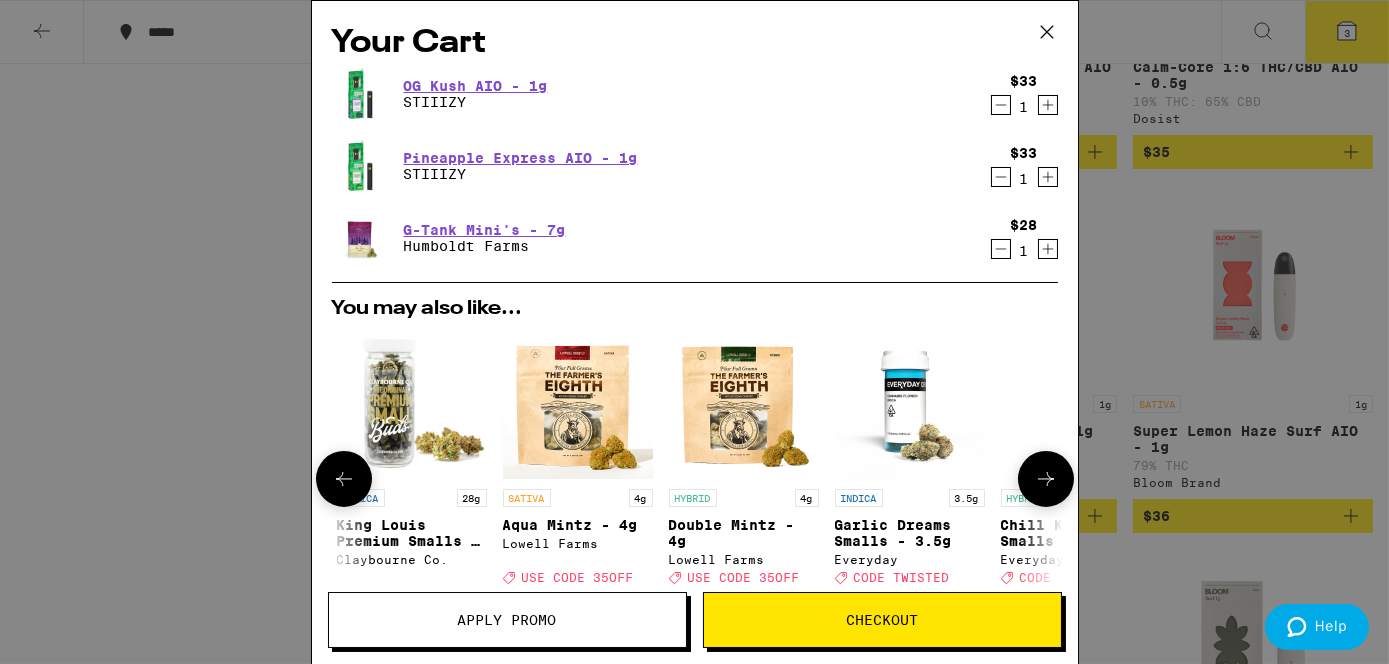 click 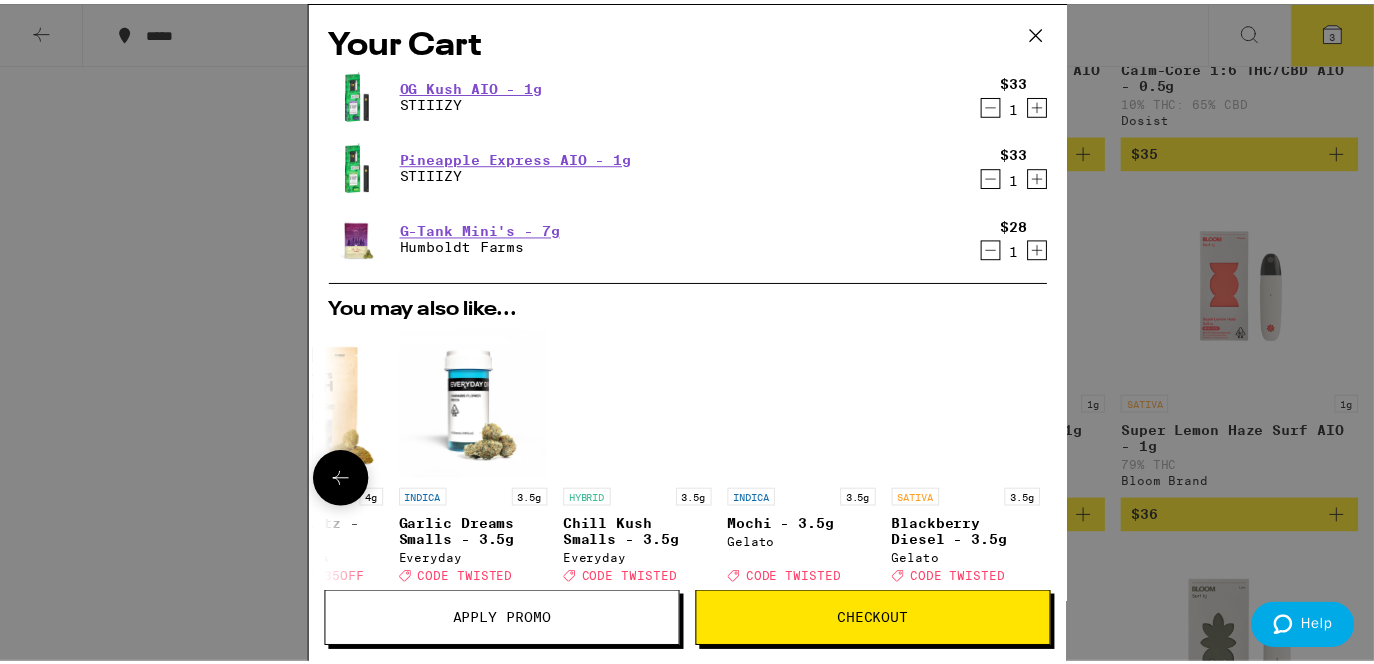 scroll, scrollTop: 0, scrollLeft: 948, axis: horizontal 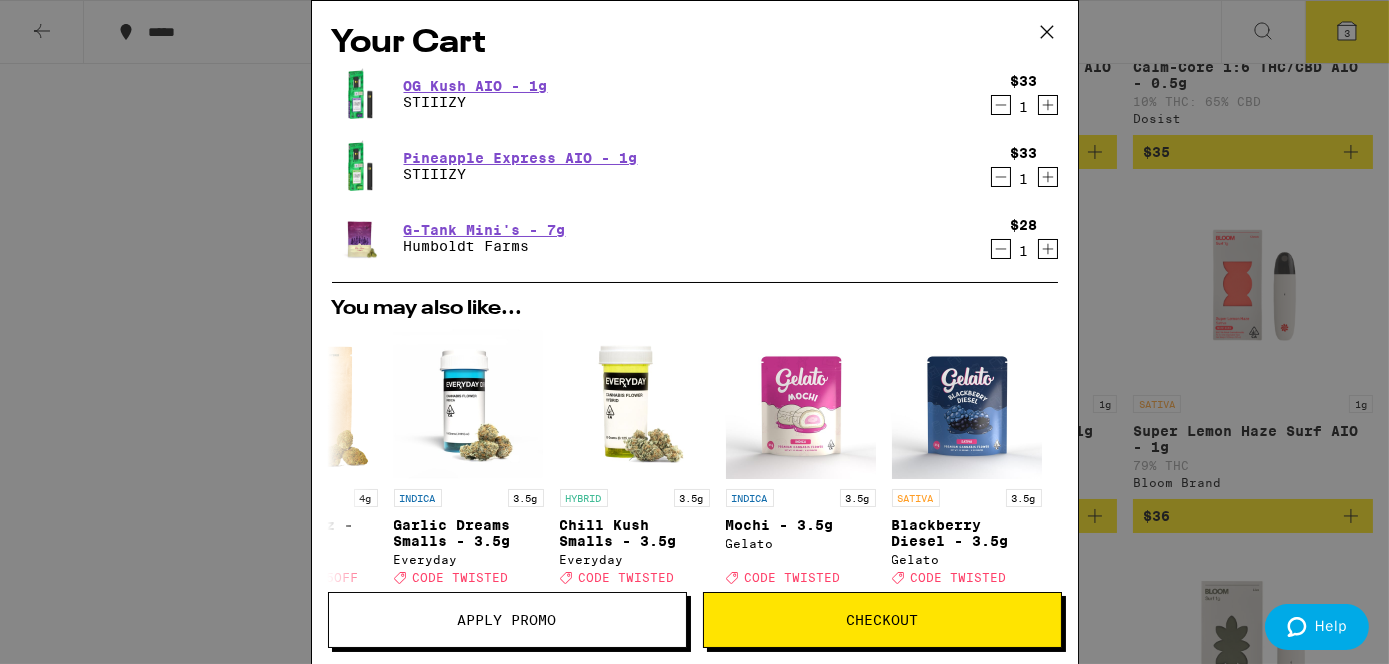 click on "Apply Promo" at bounding box center (507, 620) 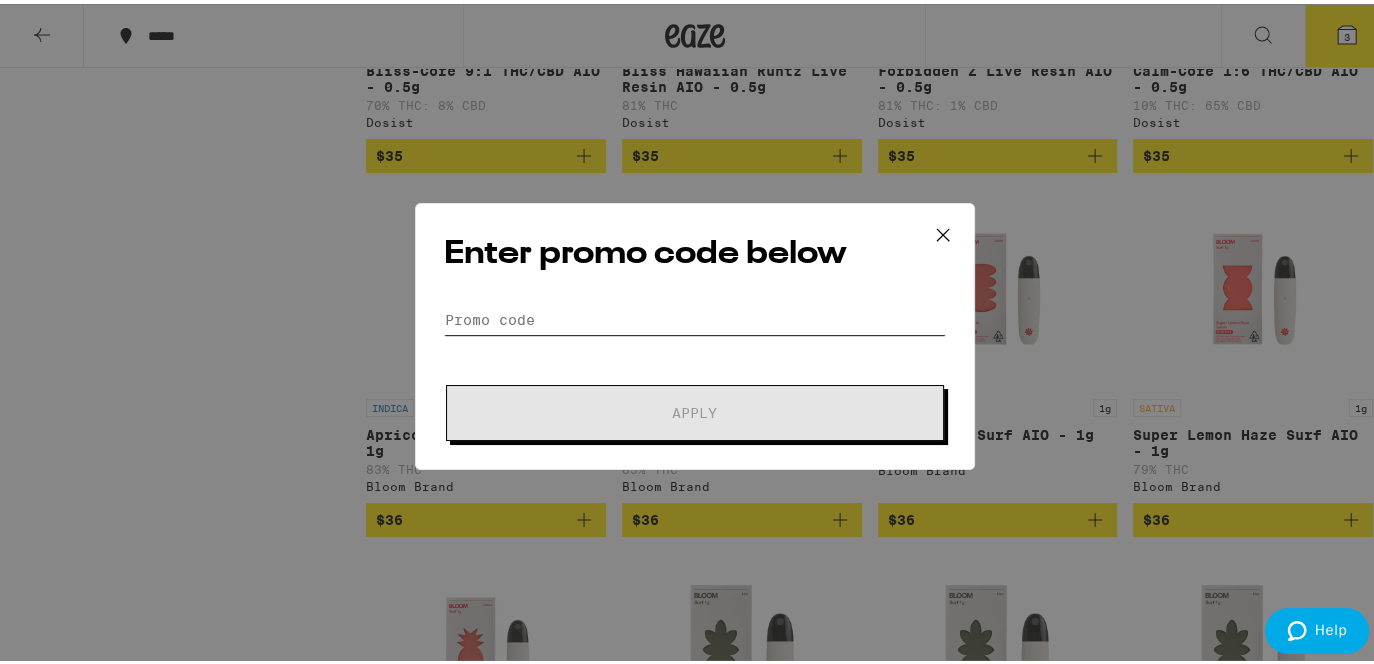click on "Promo Code" at bounding box center (695, 316) 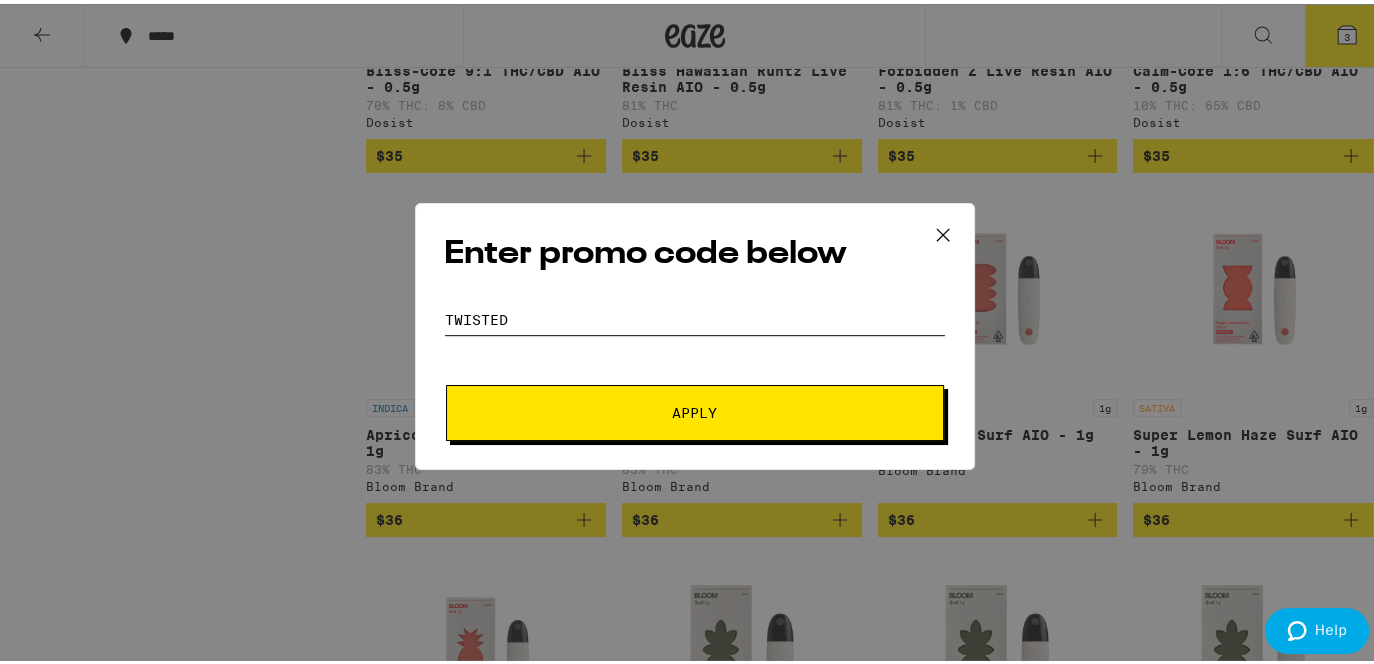 type on "twisted" 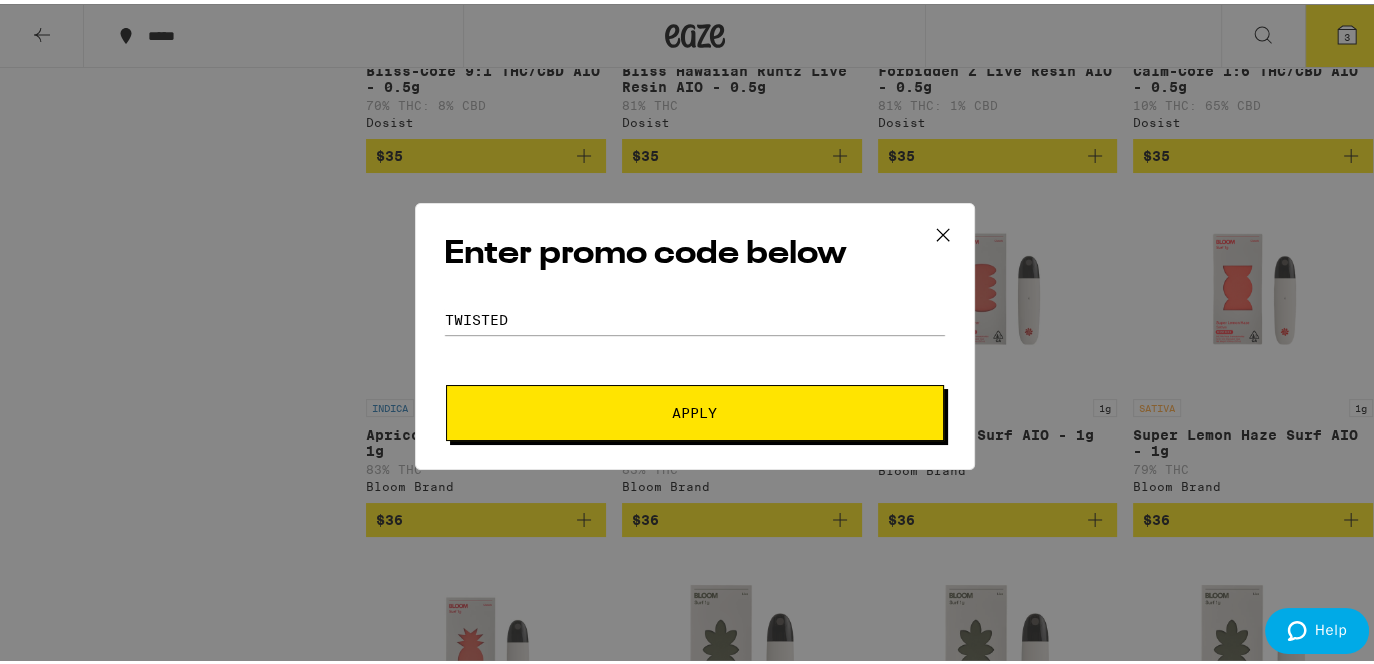 click on "Apply" at bounding box center [694, 409] 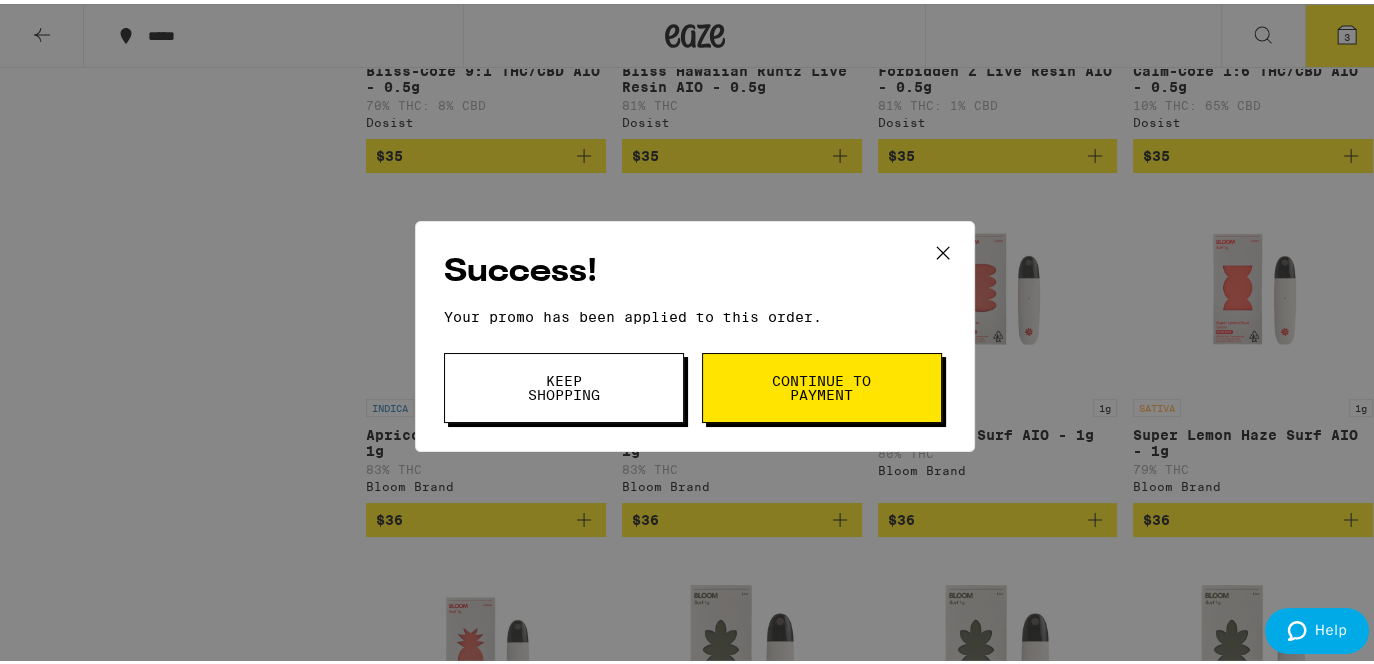 click on "Continue to payment" at bounding box center [822, 384] 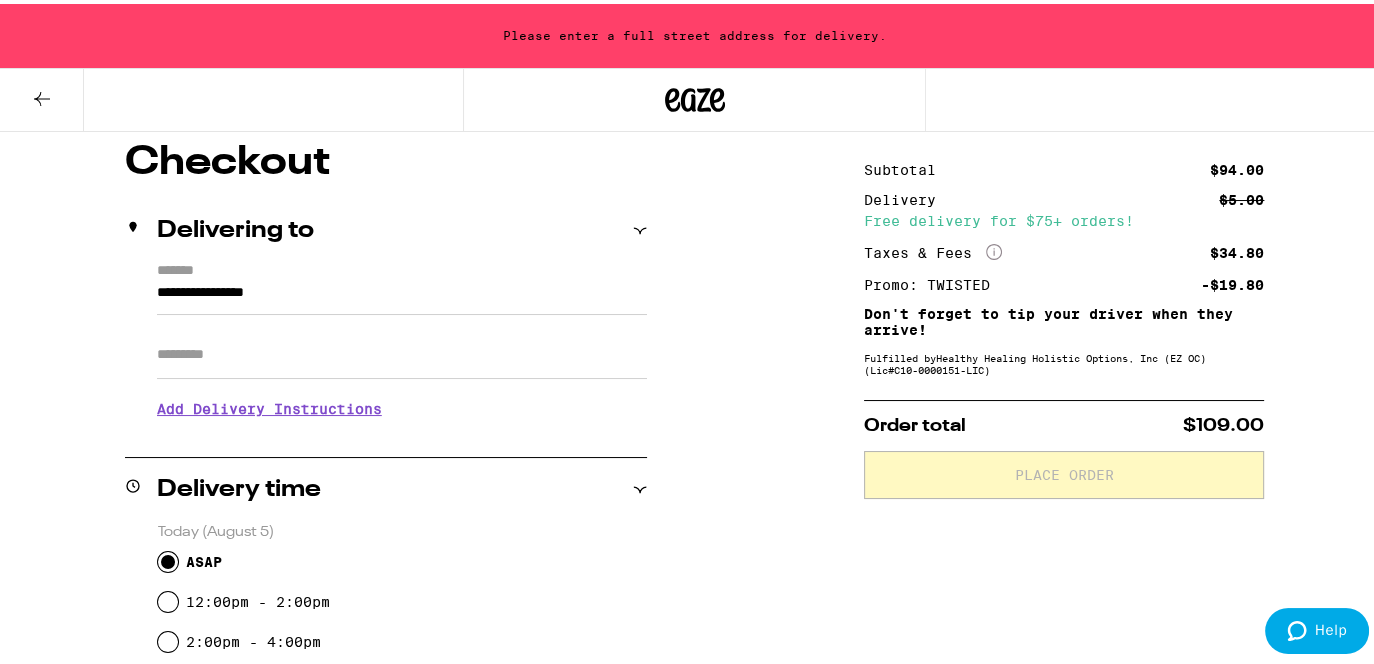 scroll, scrollTop: 200, scrollLeft: 0, axis: vertical 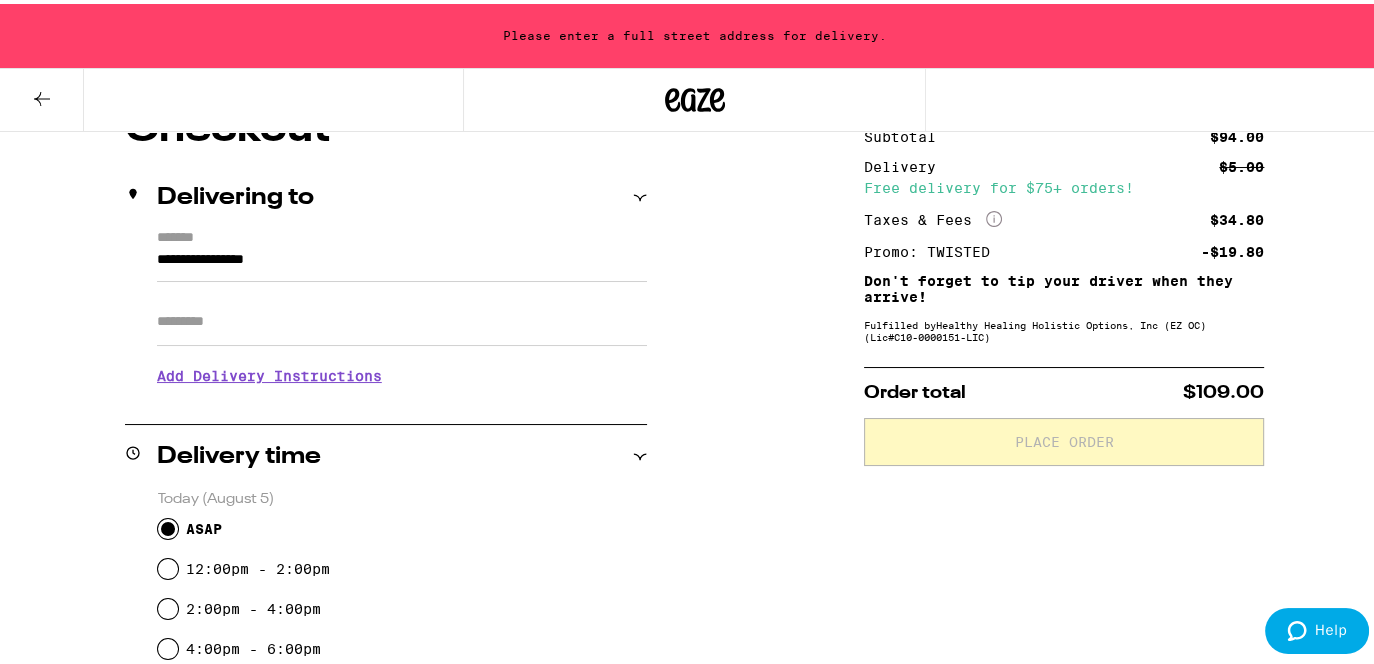 click on "ASAP" at bounding box center (168, 525) 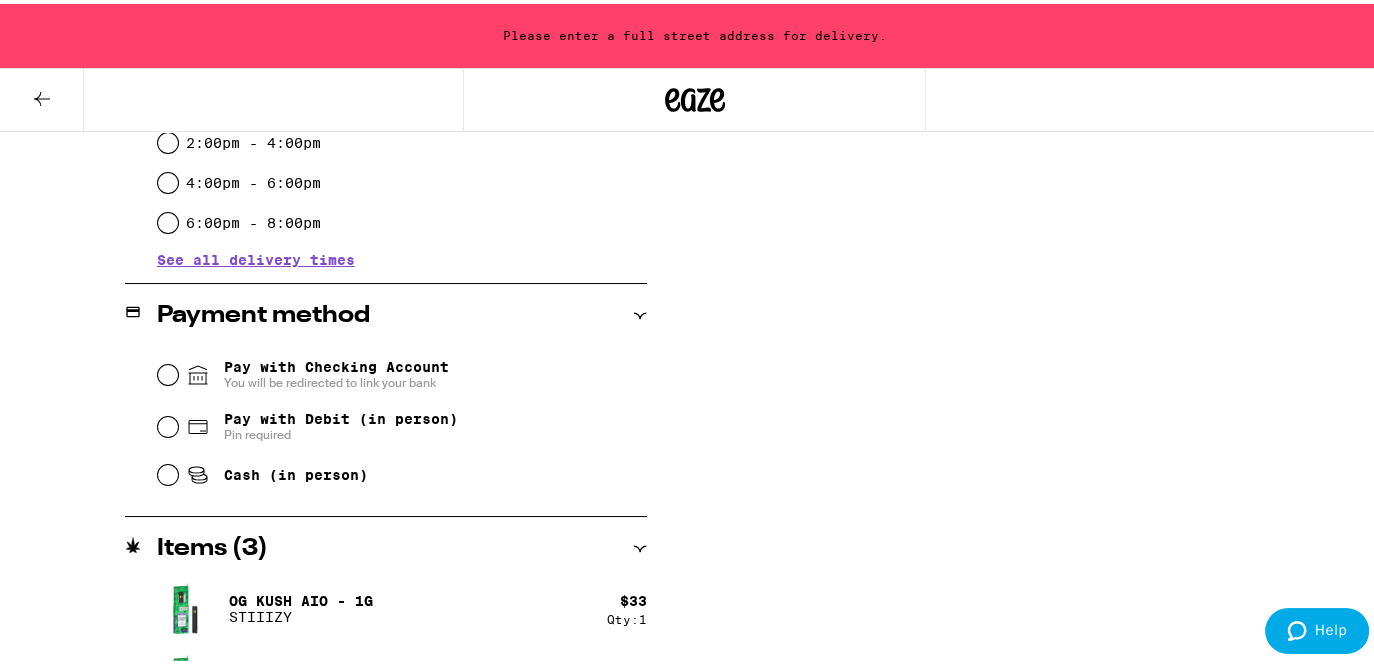 scroll, scrollTop: 700, scrollLeft: 0, axis: vertical 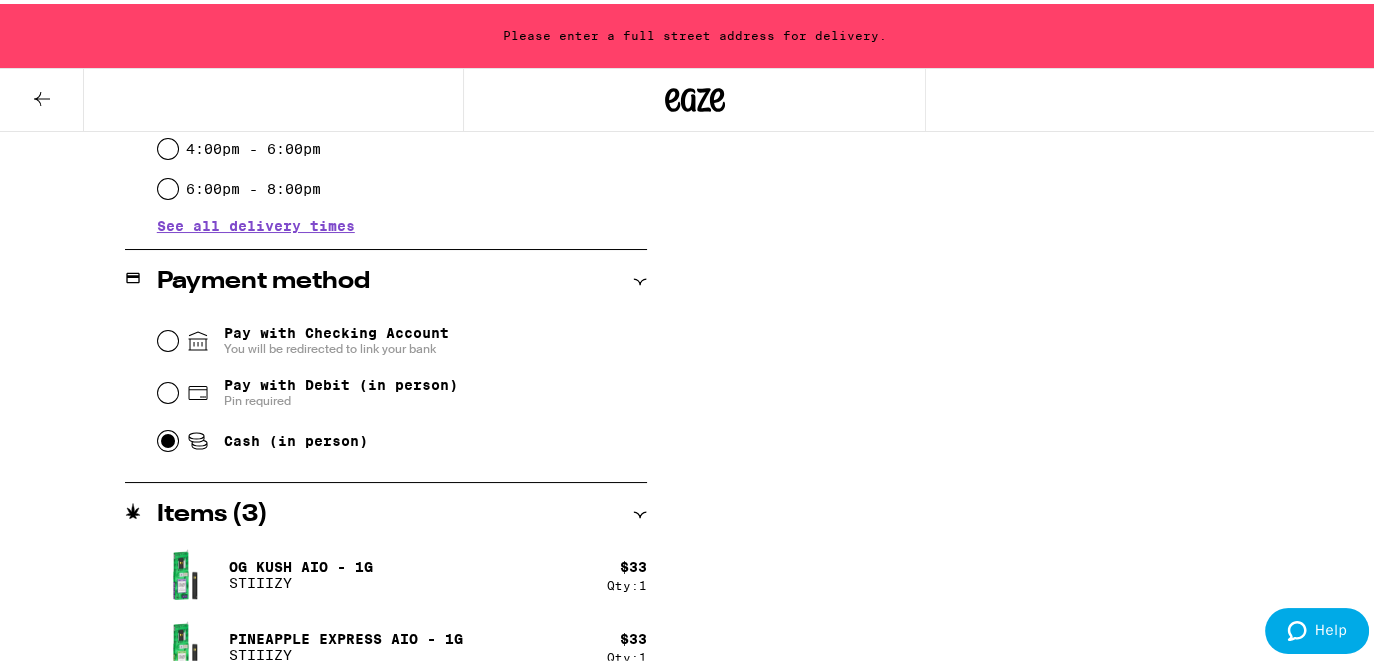 click on "Cash (in person)" at bounding box center (168, 437) 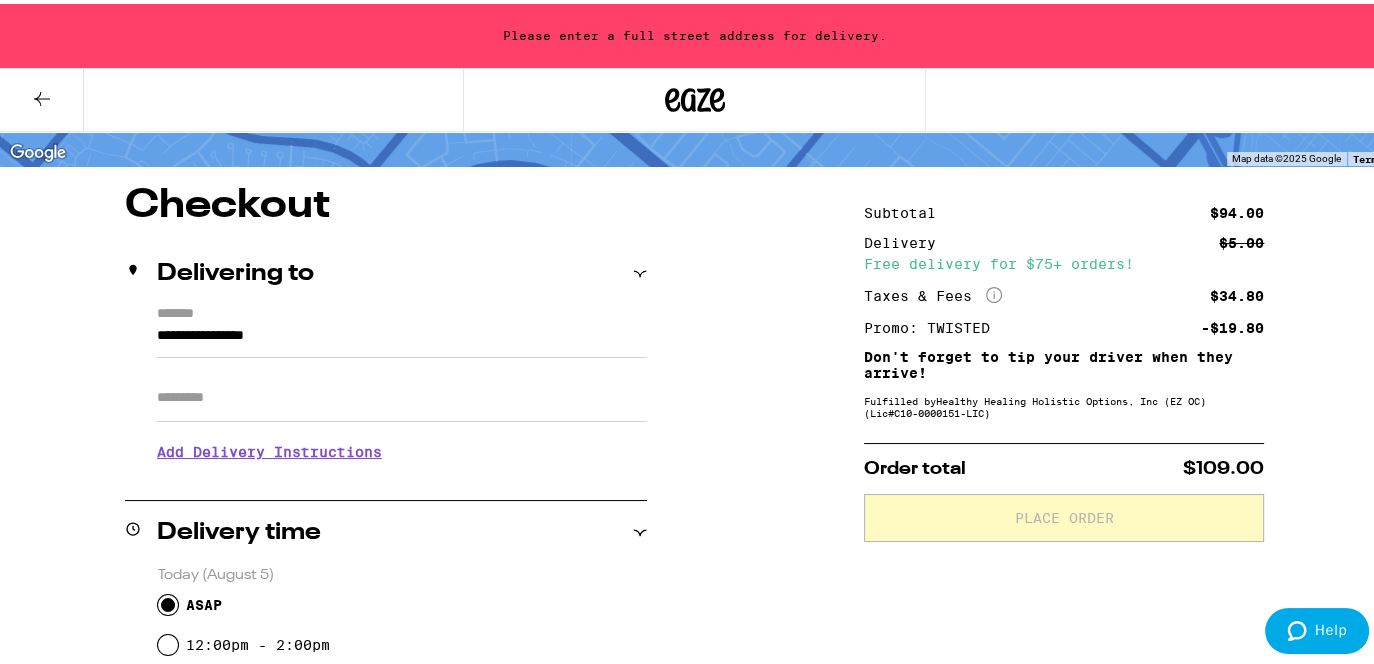 scroll, scrollTop: 95, scrollLeft: 0, axis: vertical 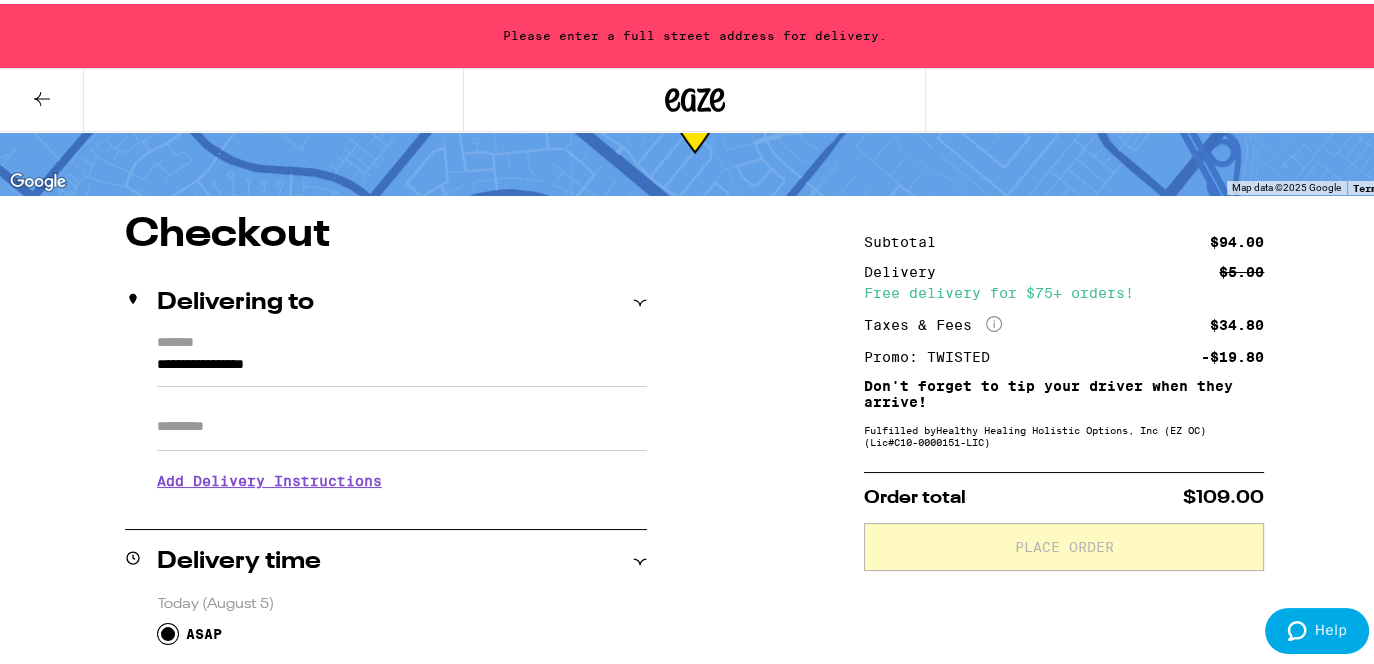 click on "**********" at bounding box center (402, 366) 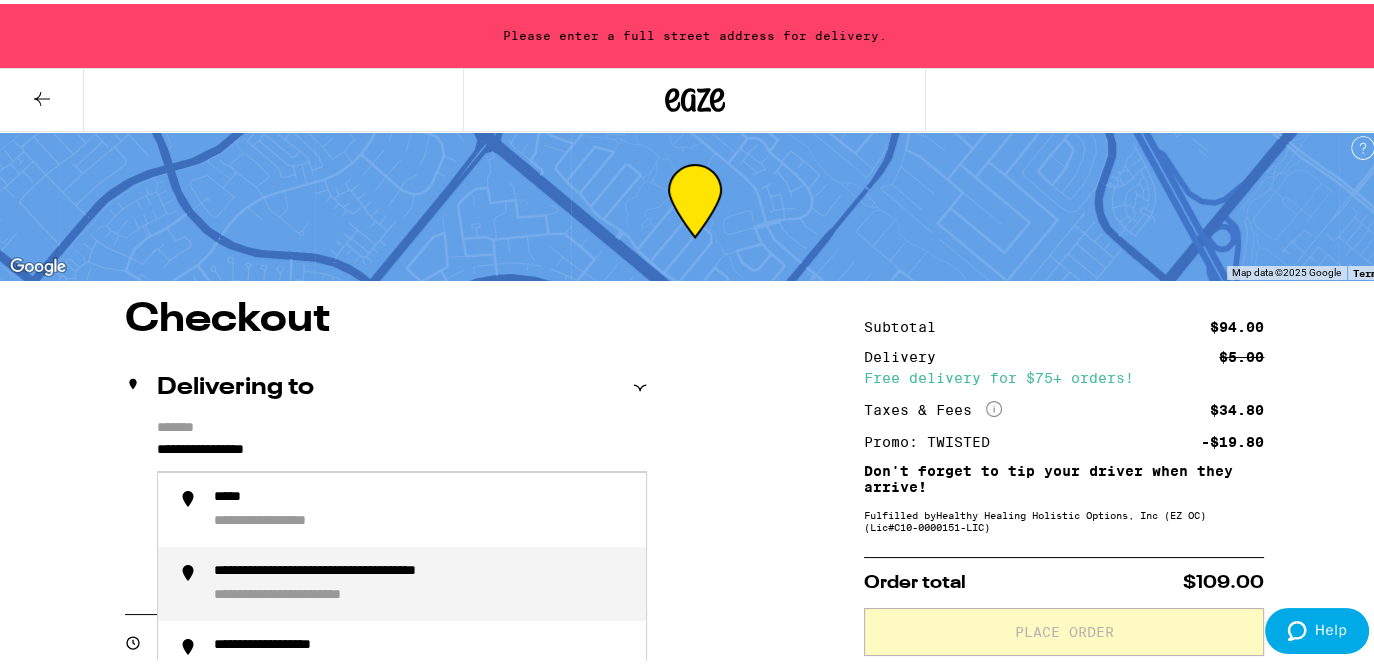 scroll, scrollTop: 0, scrollLeft: 0, axis: both 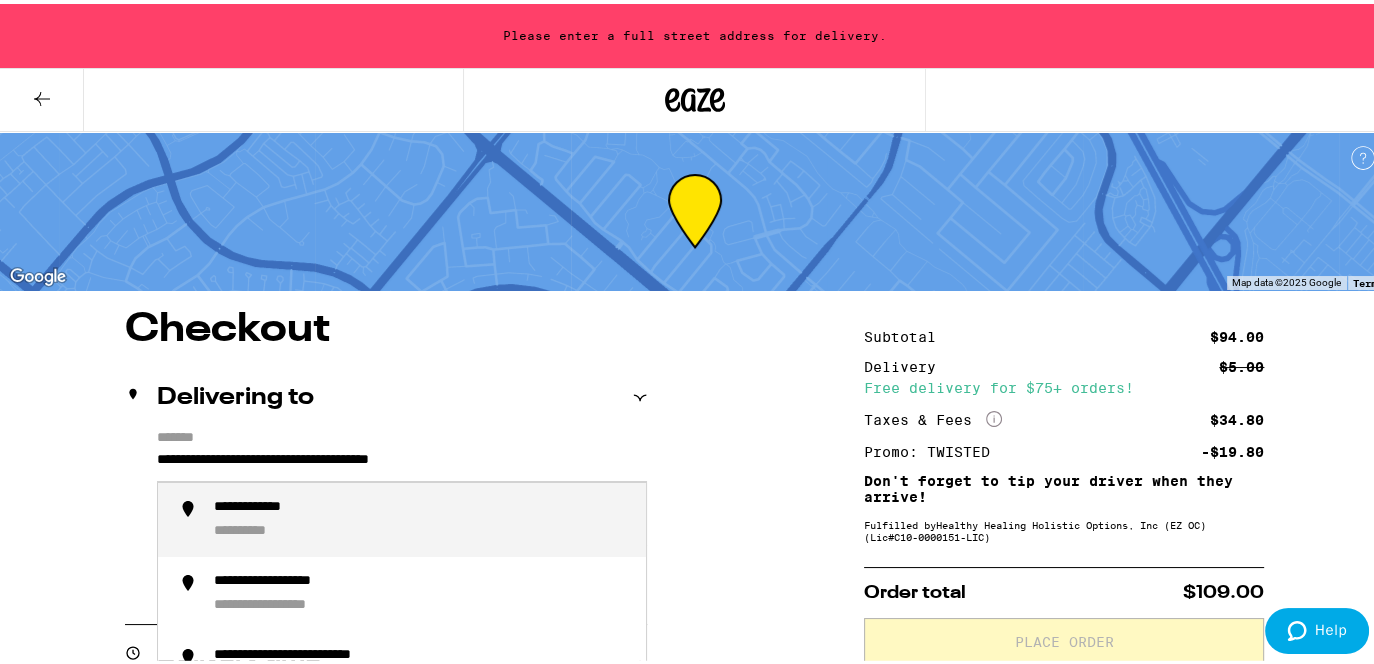 click on "**********" at bounding box center [402, 461] 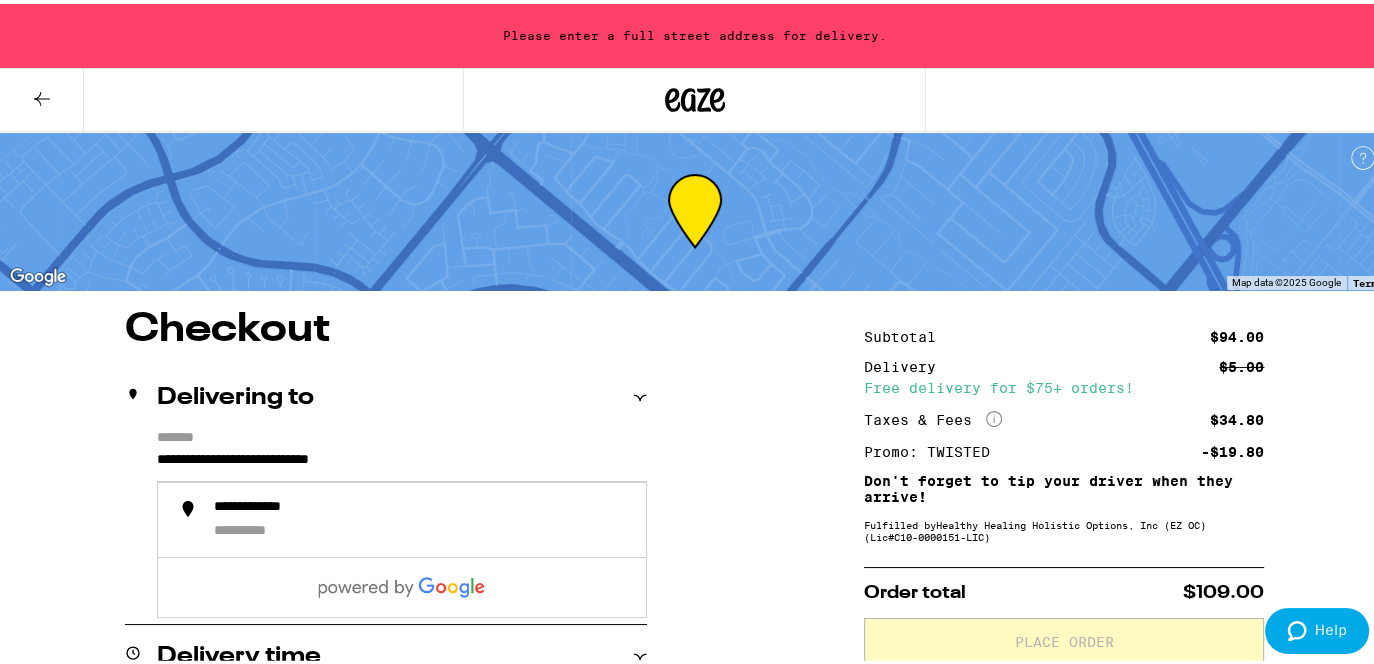 click on "**********" at bounding box center [402, 461] 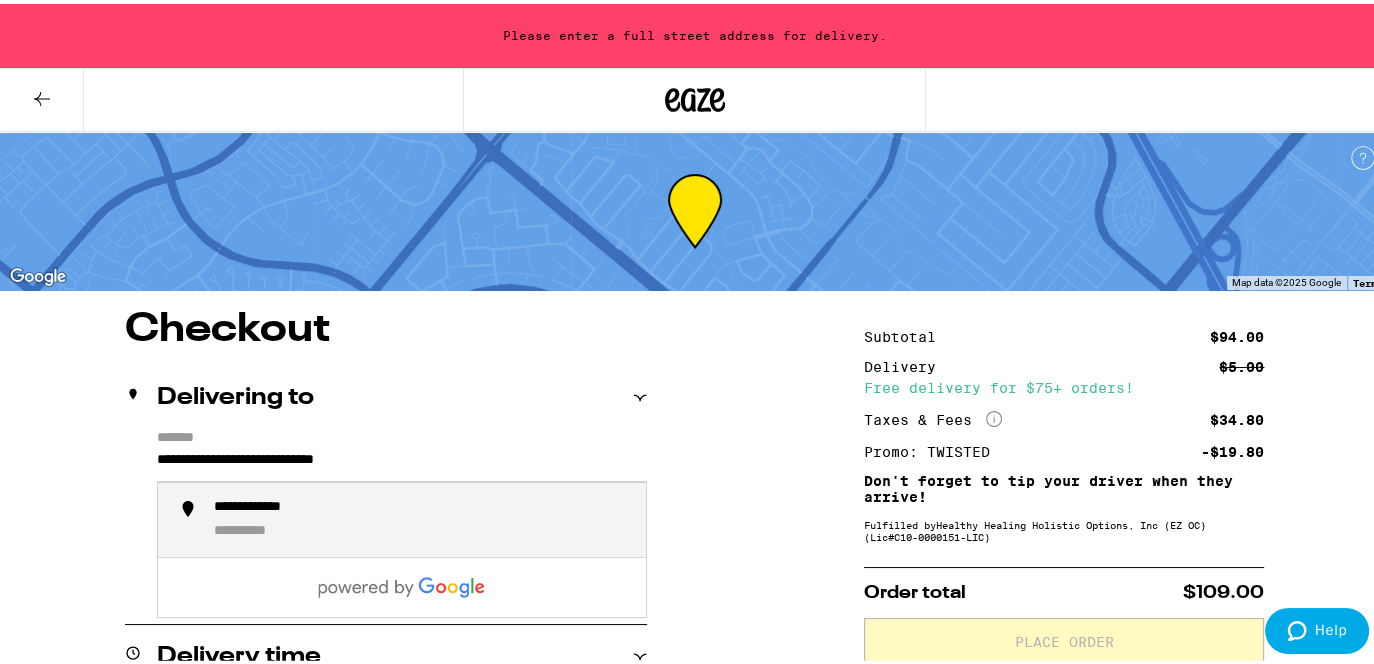 click on "**********" at bounding box center [402, 461] 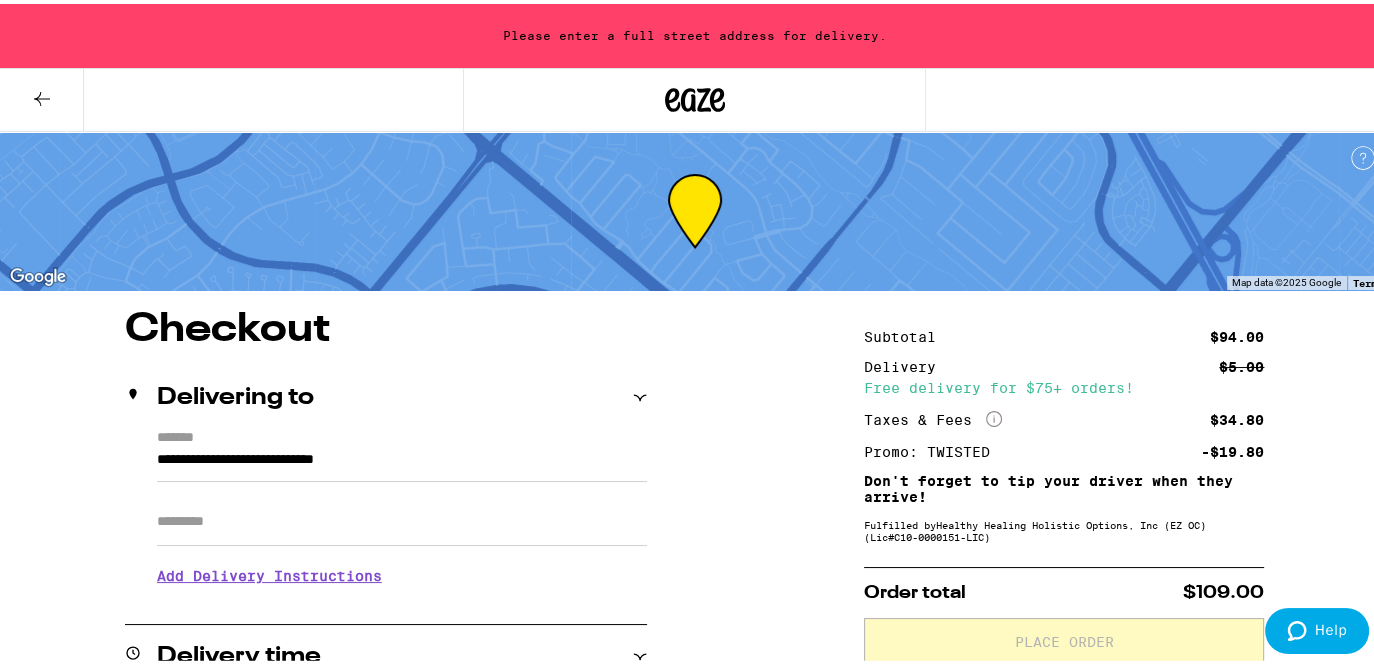 type on "**********" 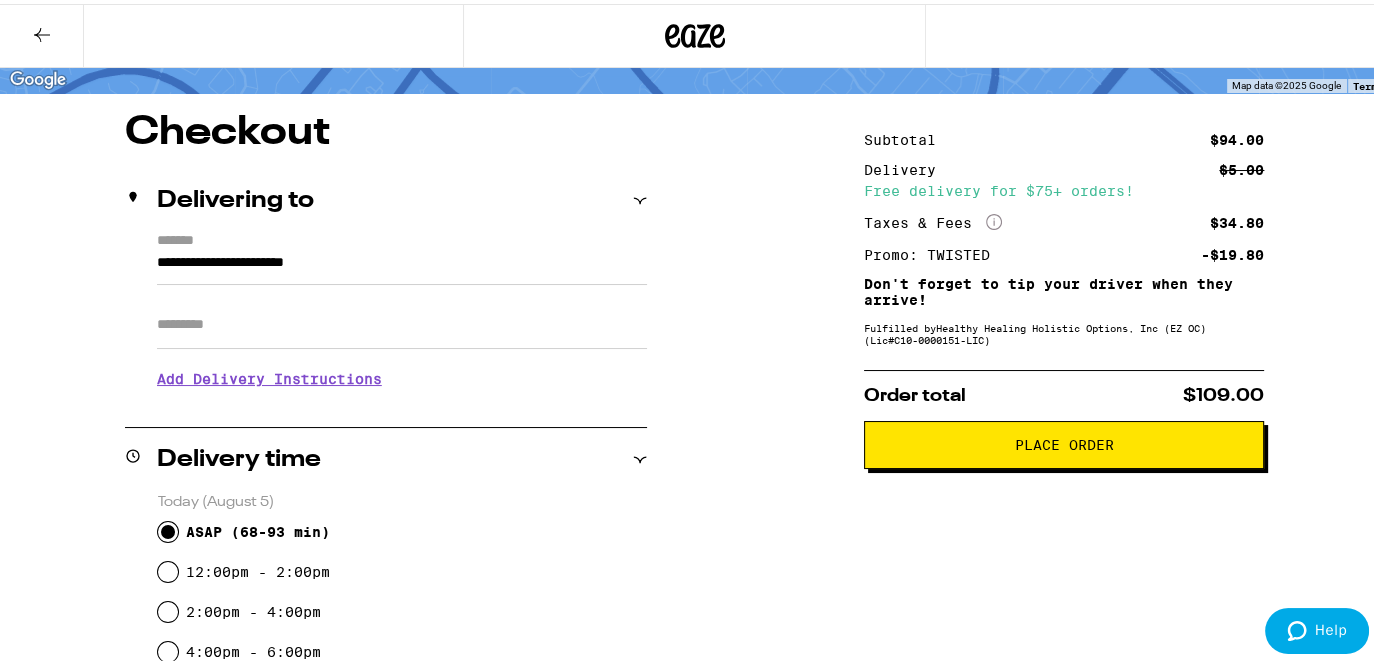 scroll, scrollTop: 100, scrollLeft: 0, axis: vertical 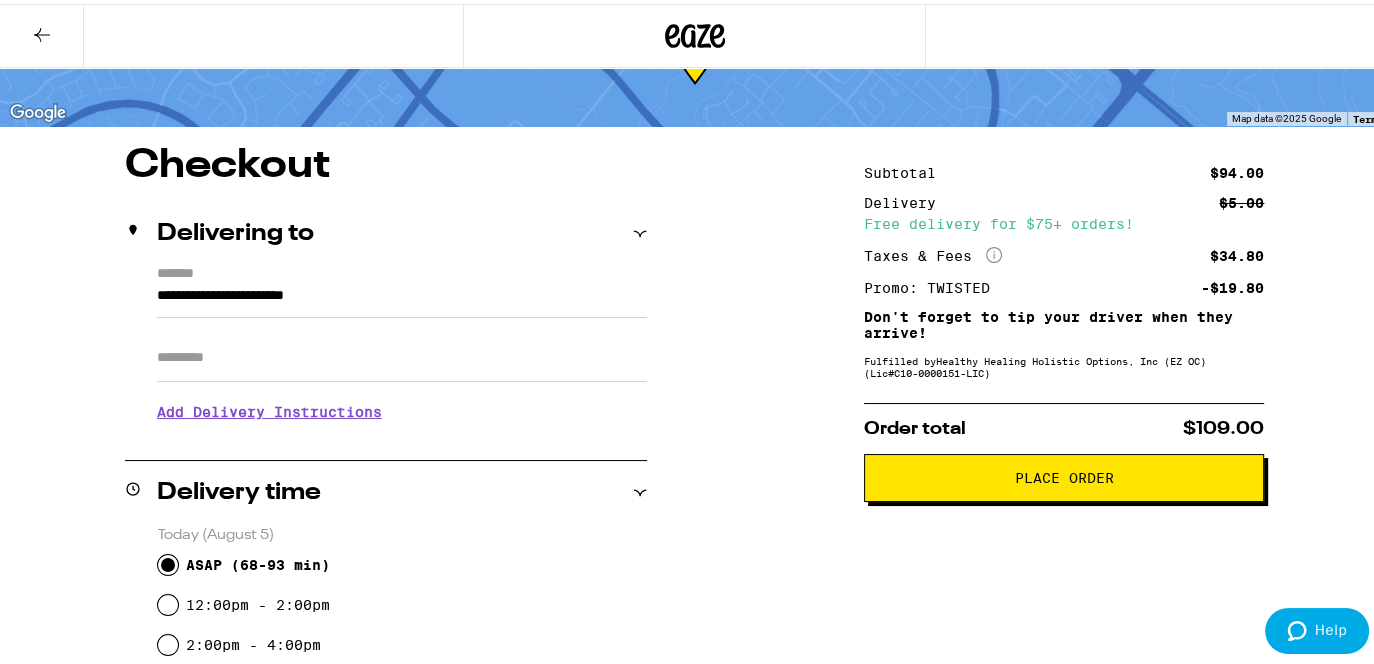 click on "Add Delivery Instructions" at bounding box center [402, 408] 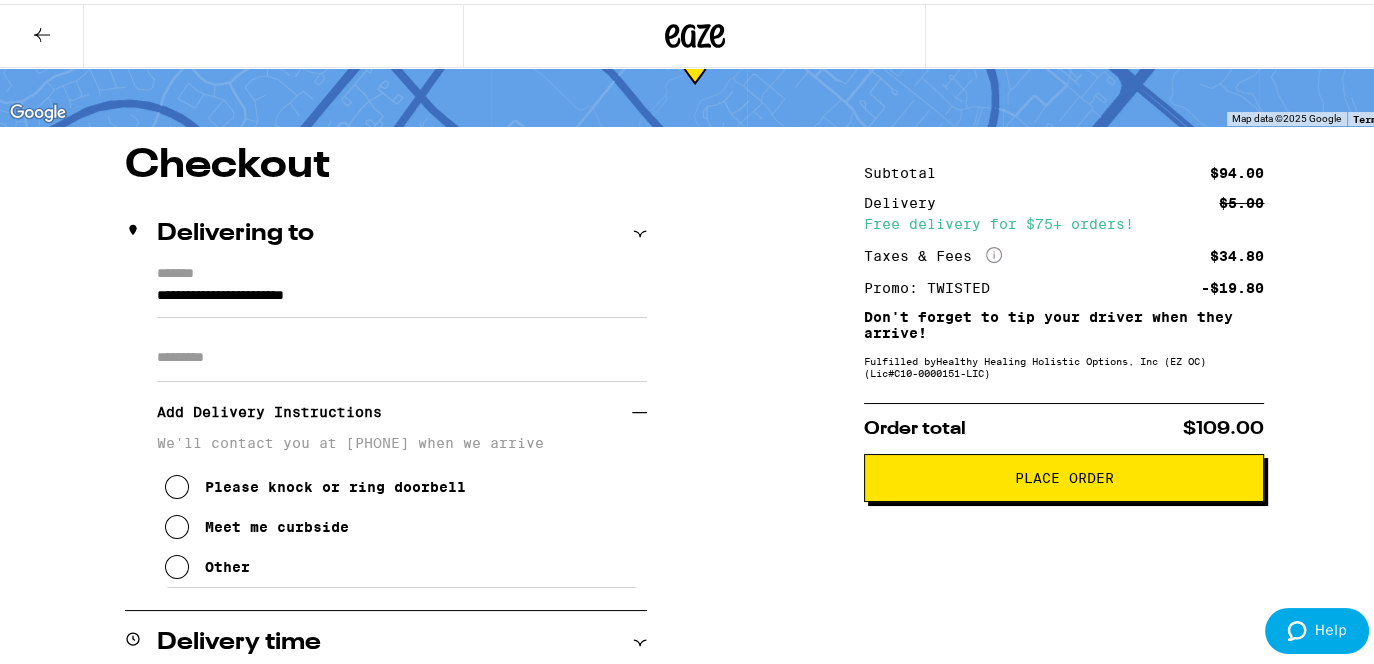 click 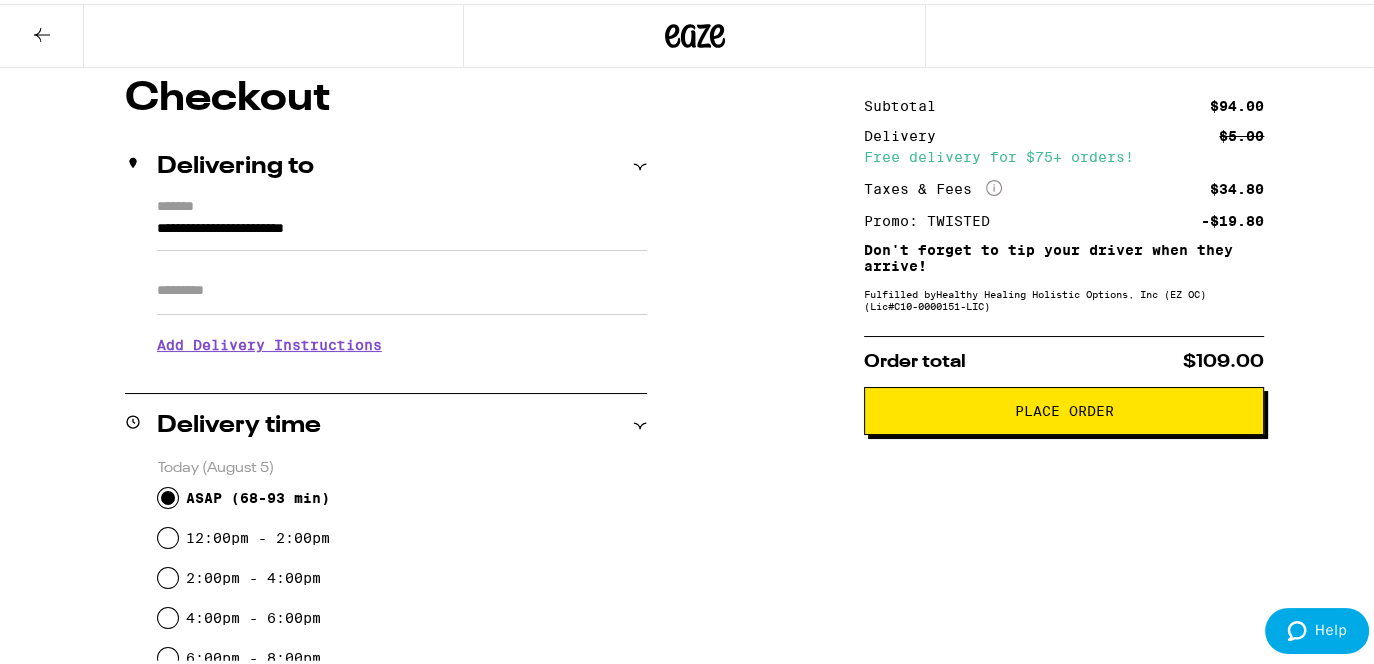 scroll, scrollTop: 130, scrollLeft: 0, axis: vertical 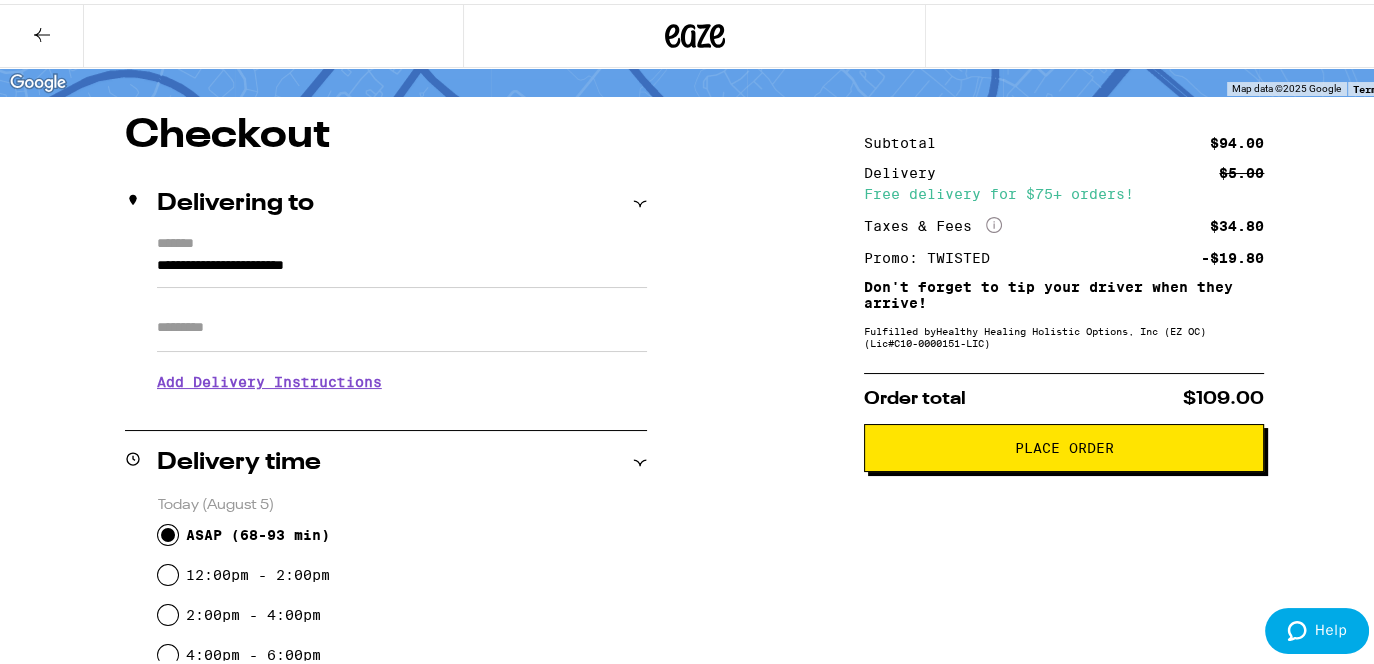 click on "Place Order" at bounding box center (1064, 444) 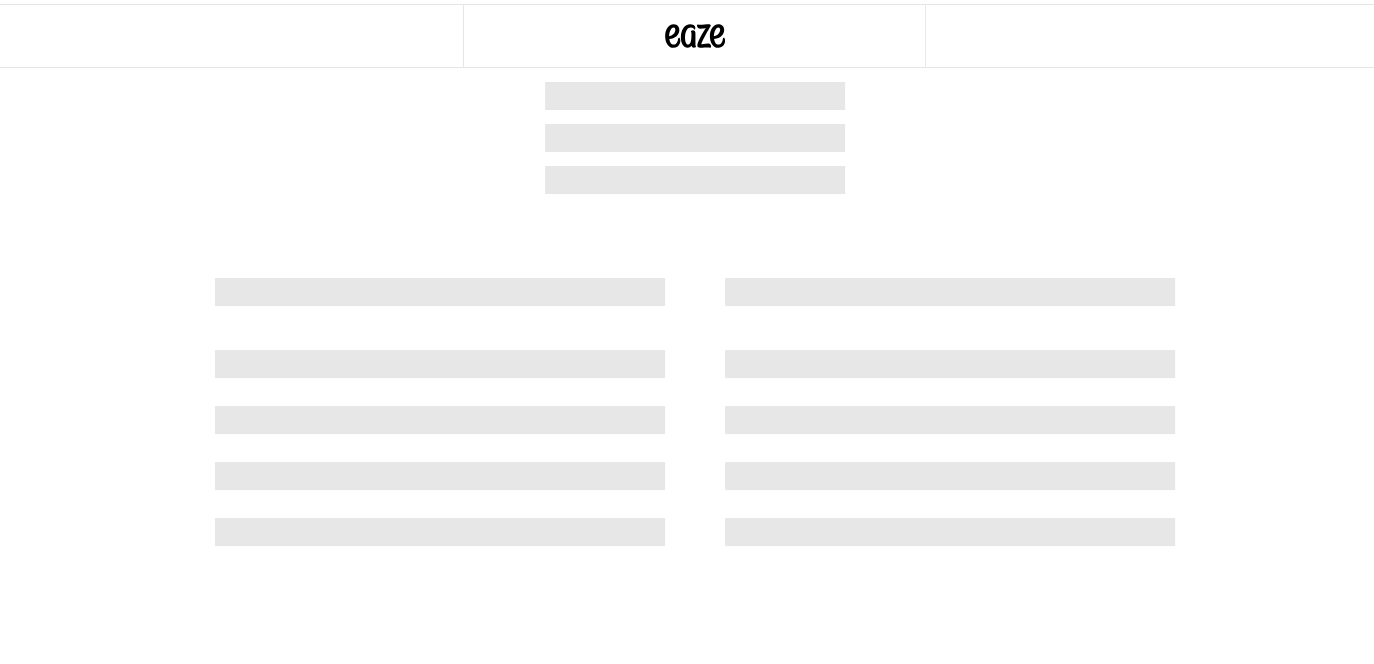 scroll, scrollTop: 0, scrollLeft: 0, axis: both 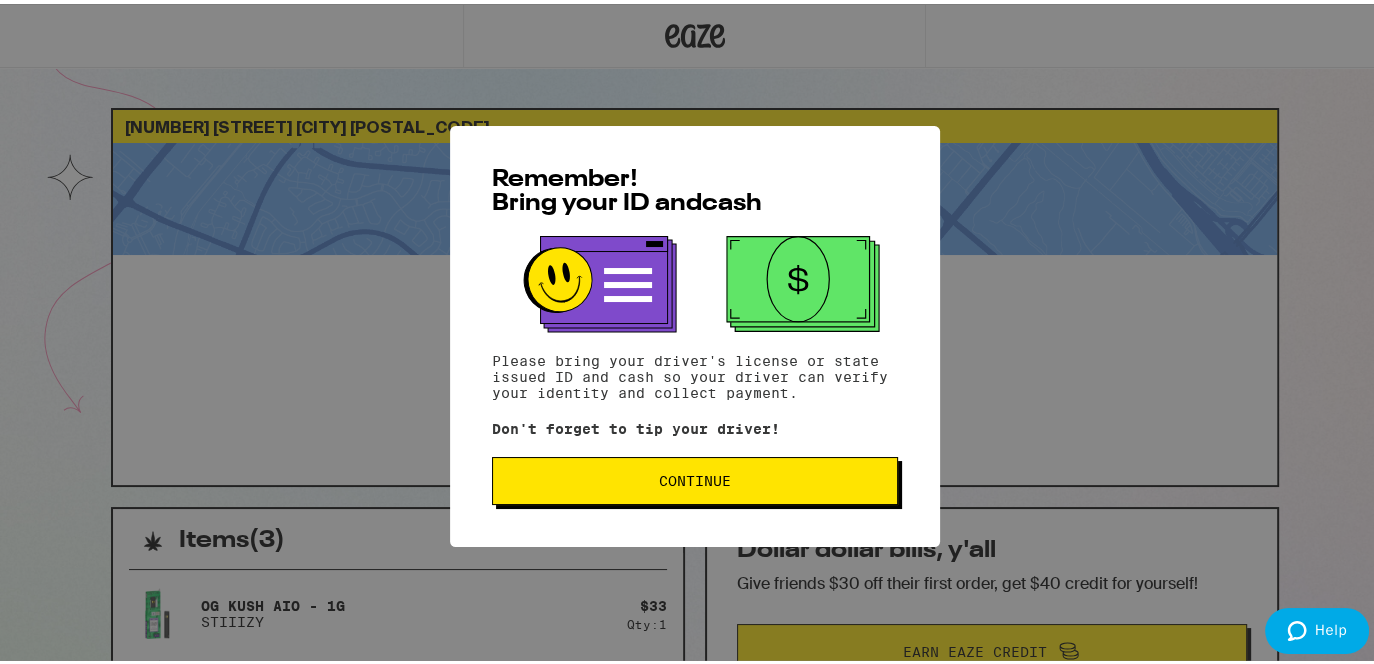 click on "Continue" at bounding box center [695, 477] 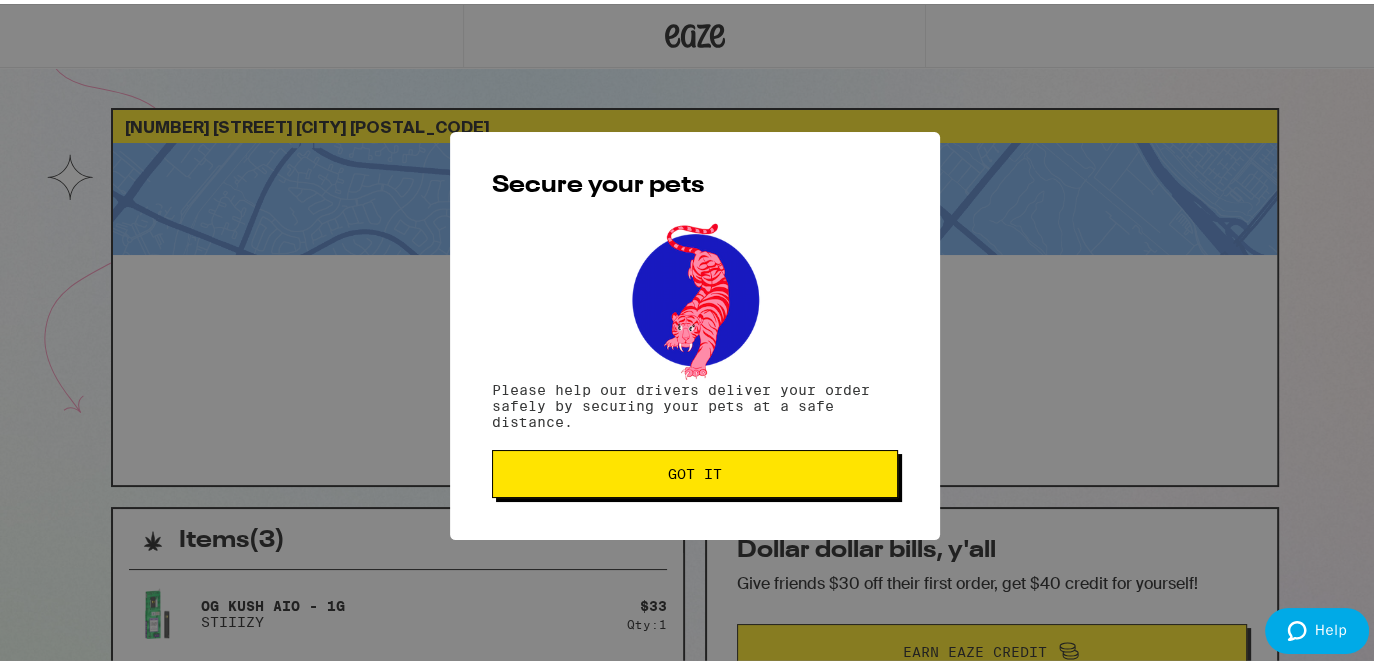 click on "Got it" at bounding box center (695, 470) 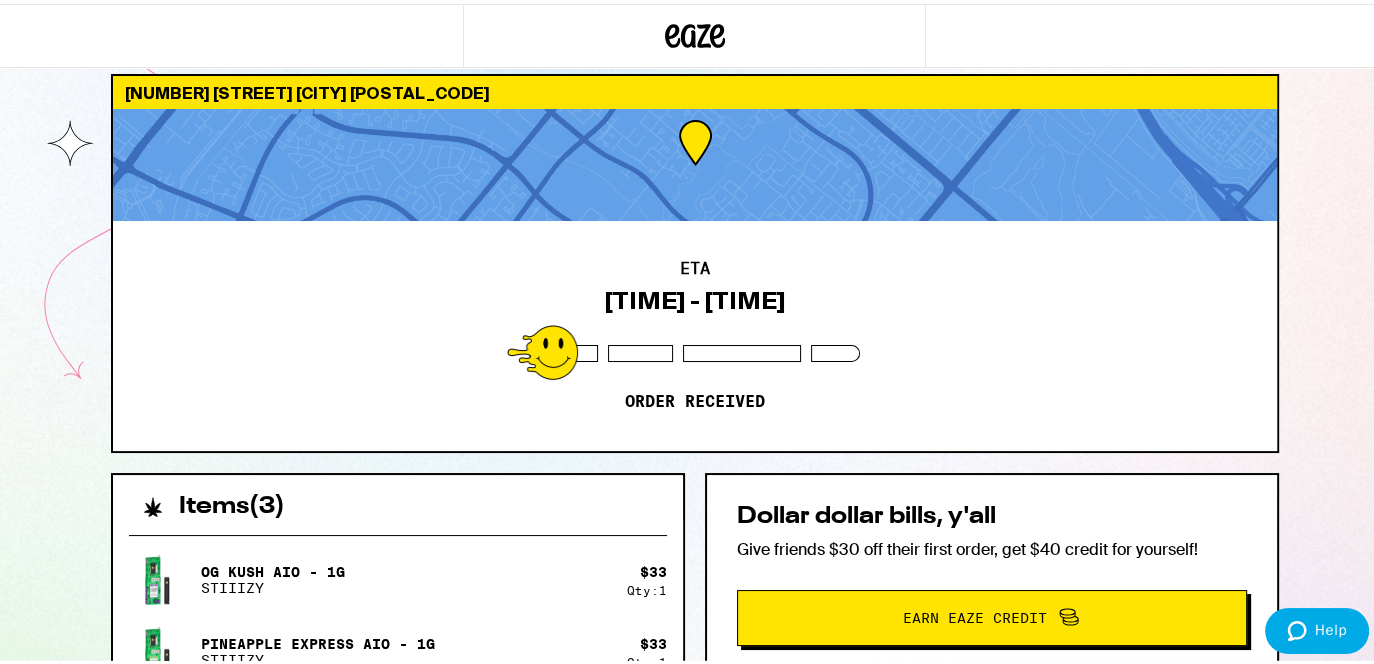 scroll, scrollTop: 0, scrollLeft: 0, axis: both 